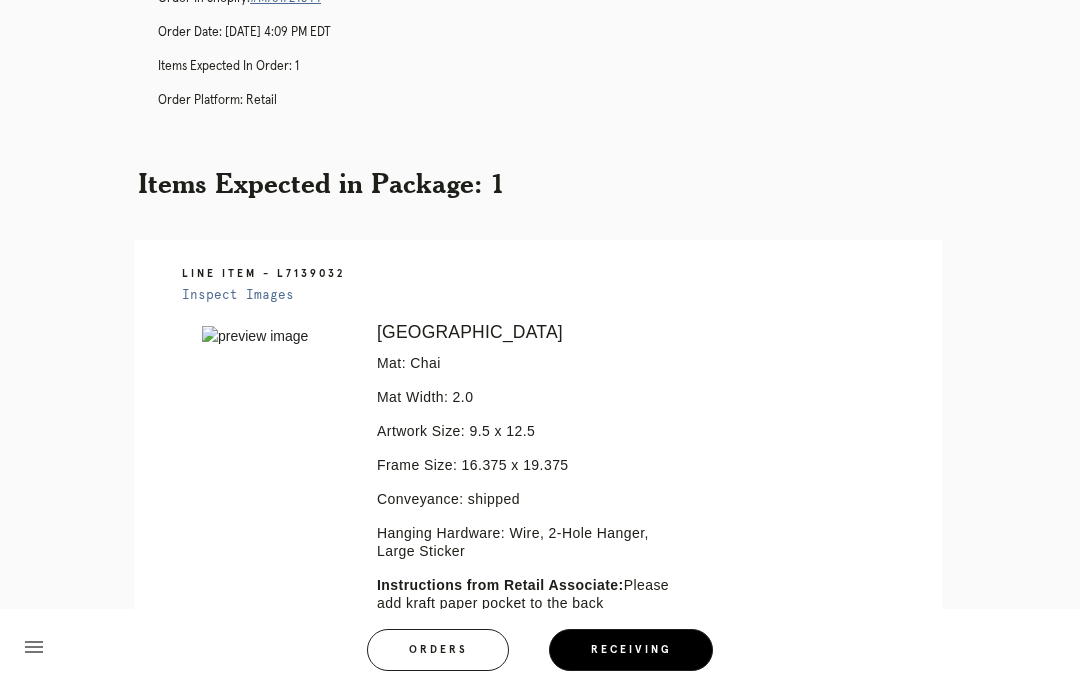 scroll, scrollTop: 0, scrollLeft: 0, axis: both 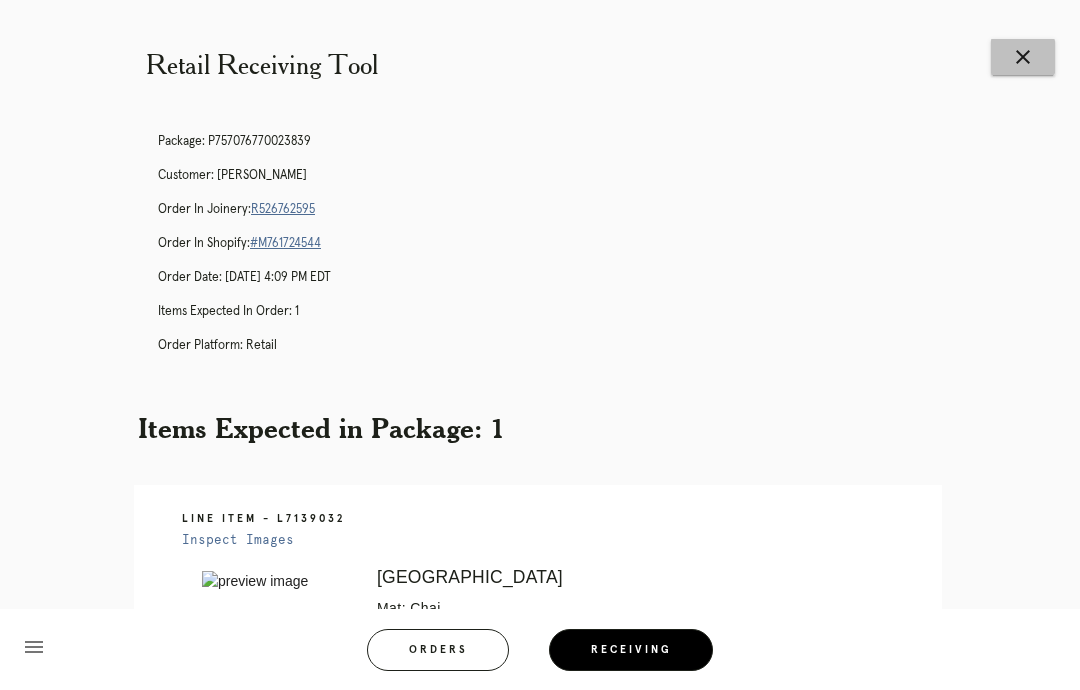 click on "close" at bounding box center (1023, 57) 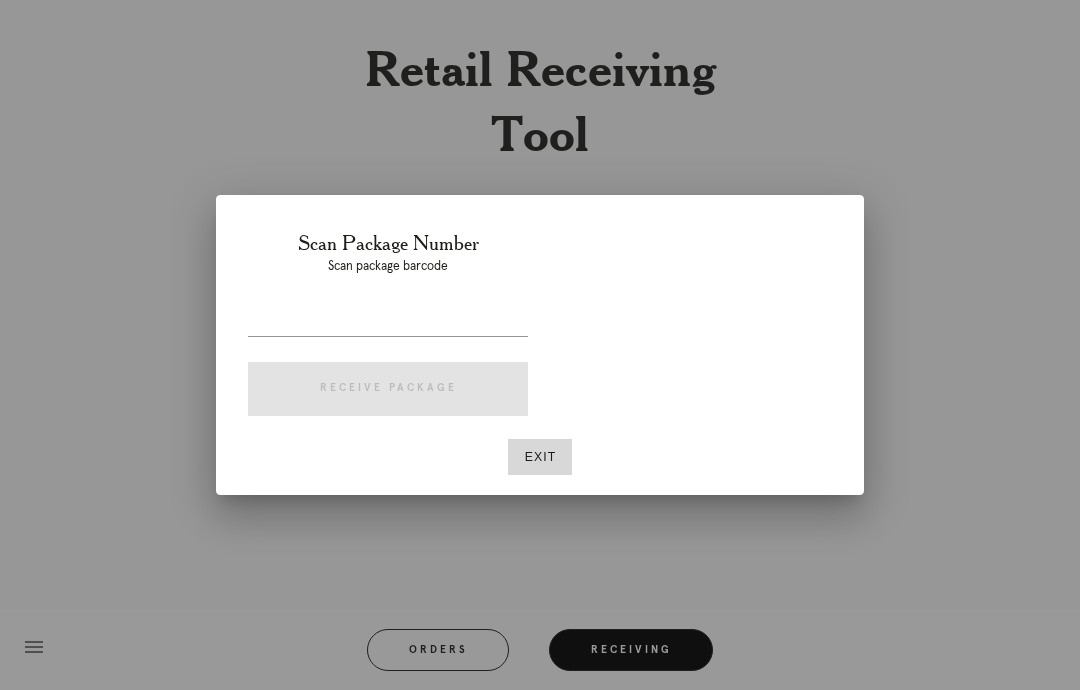 scroll, scrollTop: 0, scrollLeft: 0, axis: both 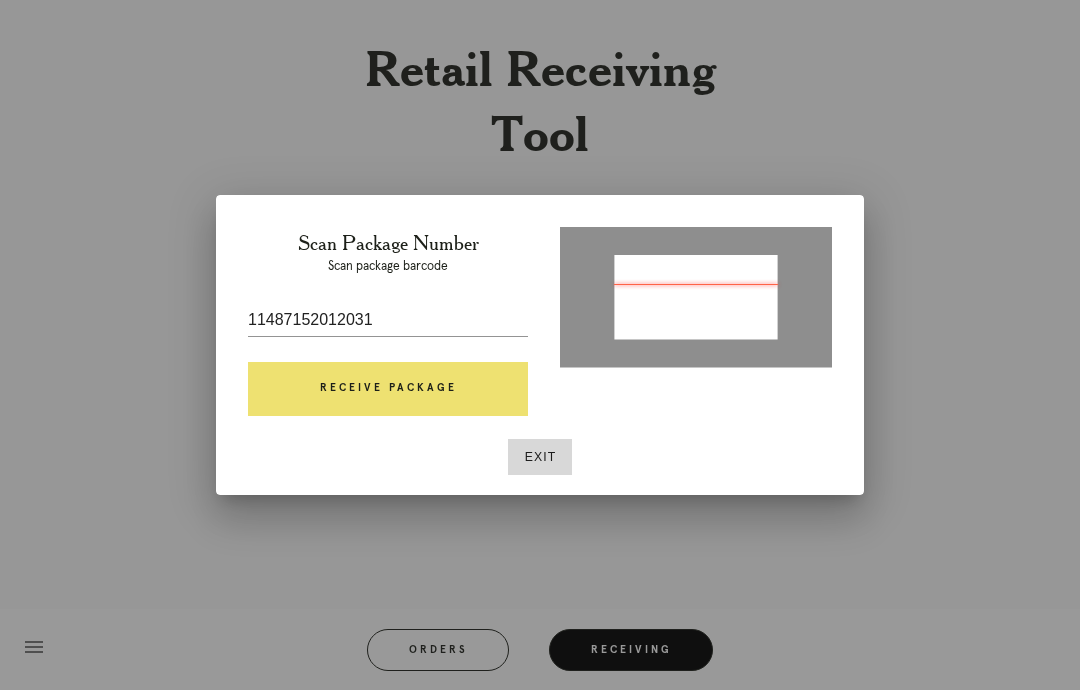 click on "Receive Package" at bounding box center [388, 389] 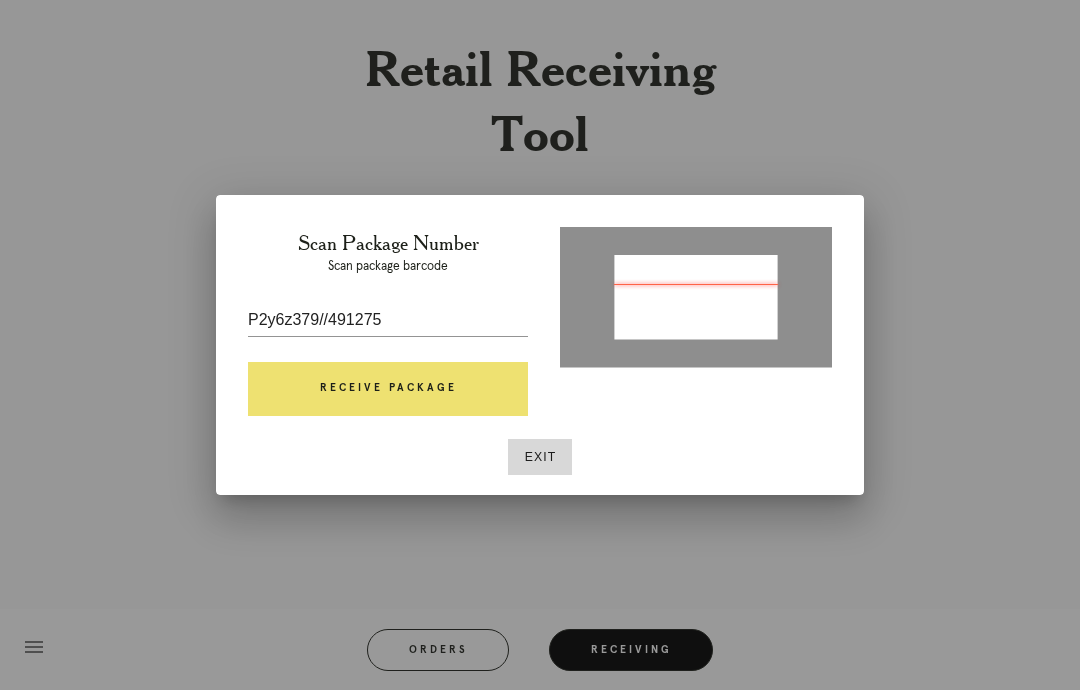 click on "Scan Package Number   Scan package barcode   P2y6z379//491275   Receive Package
Exit" at bounding box center (540, 345) 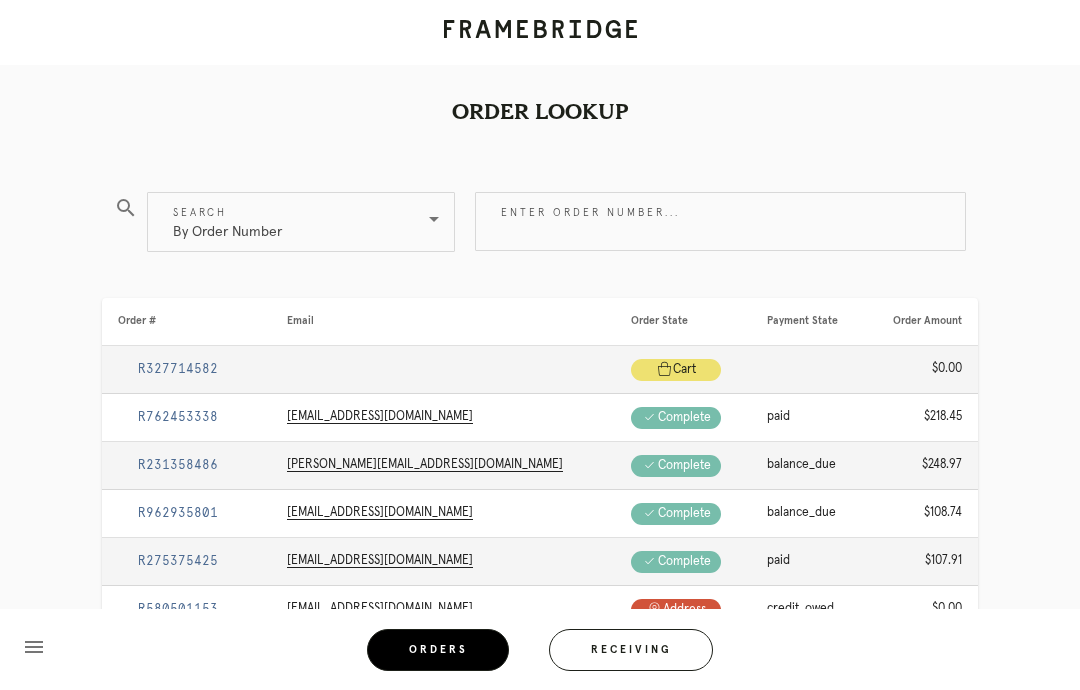 click on "Receiving" at bounding box center [631, 650] 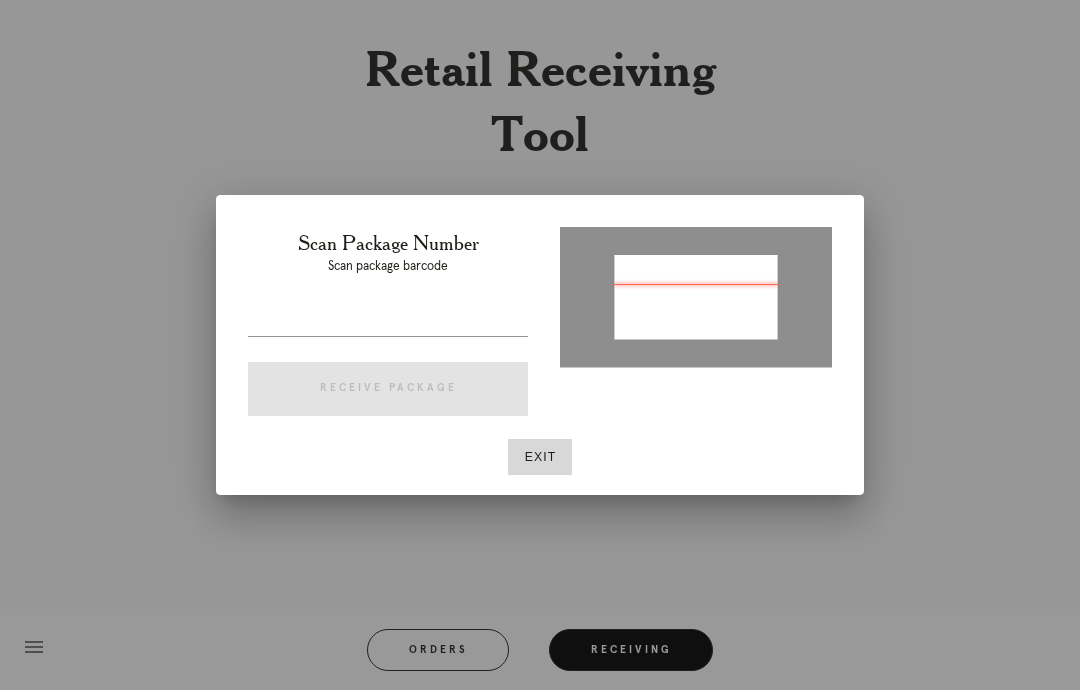 type on "201038614254383" 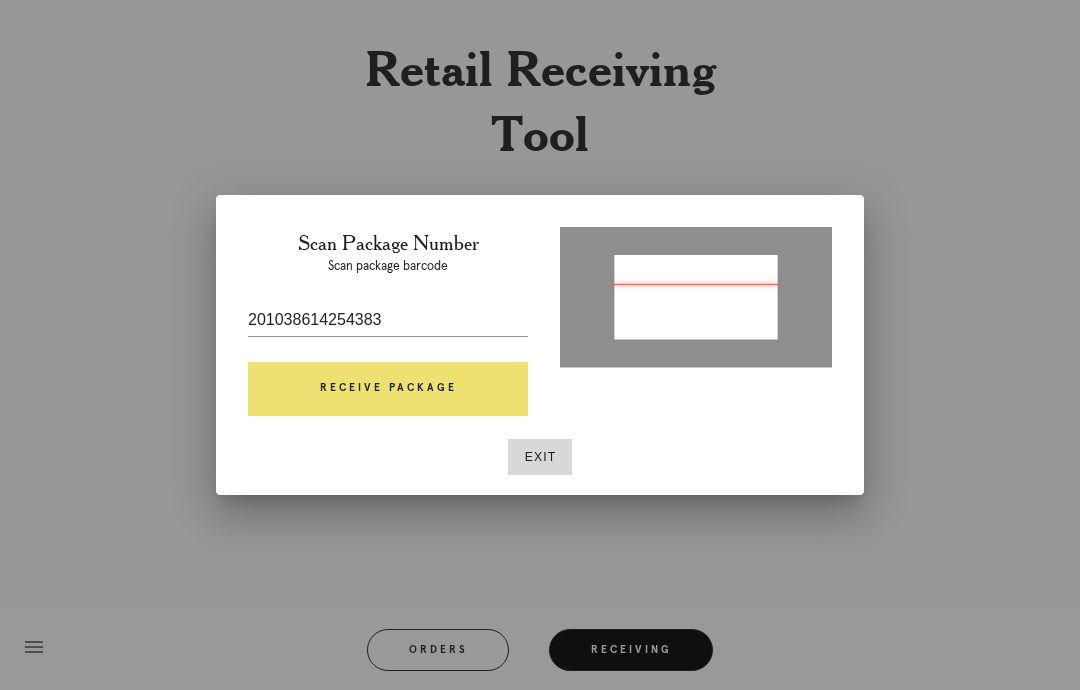 click on "Exit" at bounding box center (540, 457) 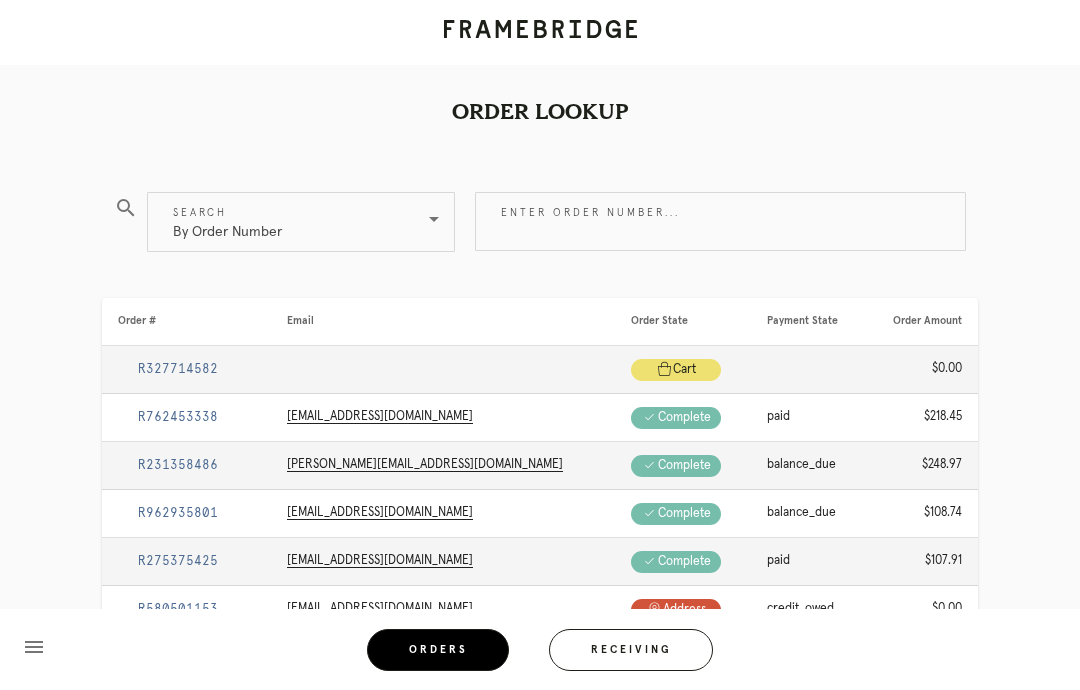 click on "Receiving" at bounding box center (631, 650) 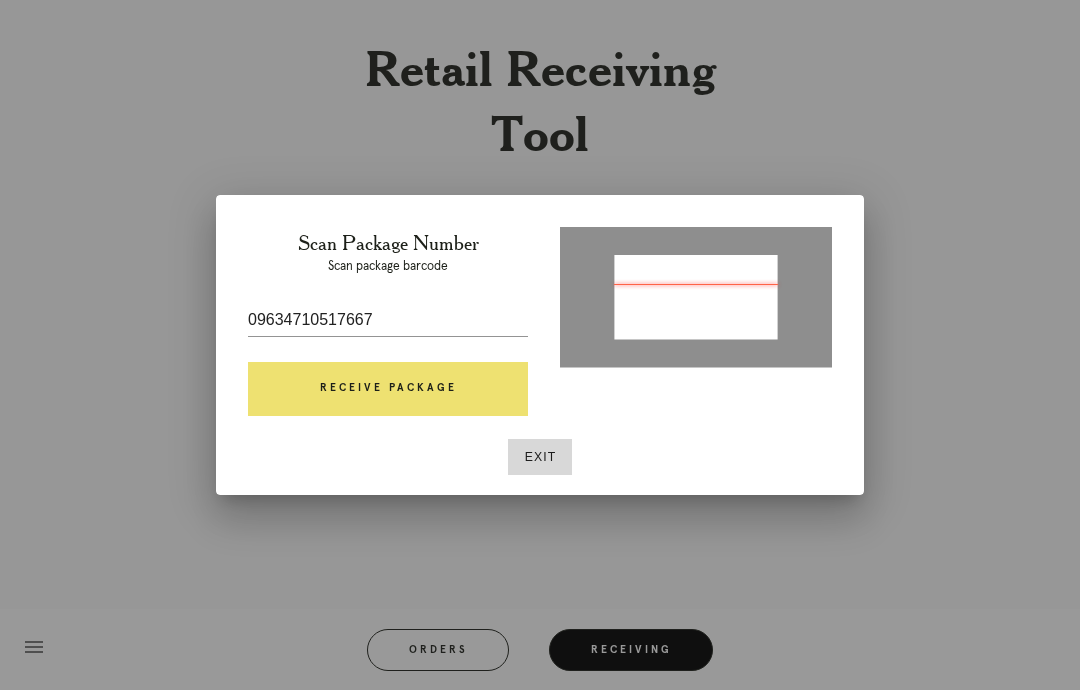 click on "Receive Package" at bounding box center [388, 389] 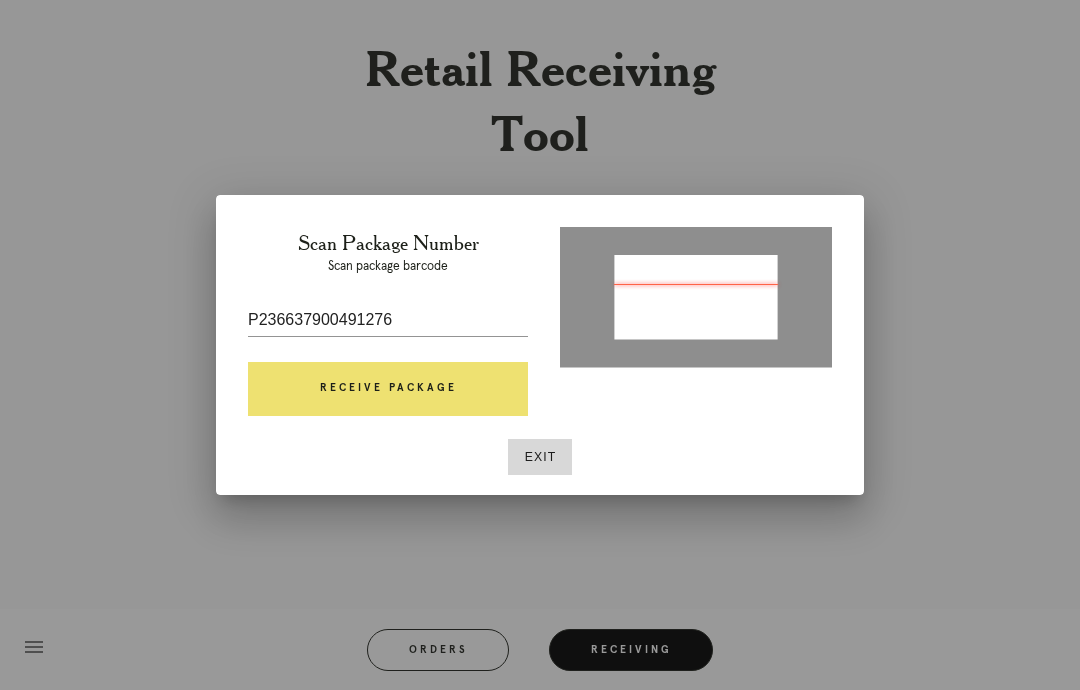 type on "Pz36637{0/4z26" 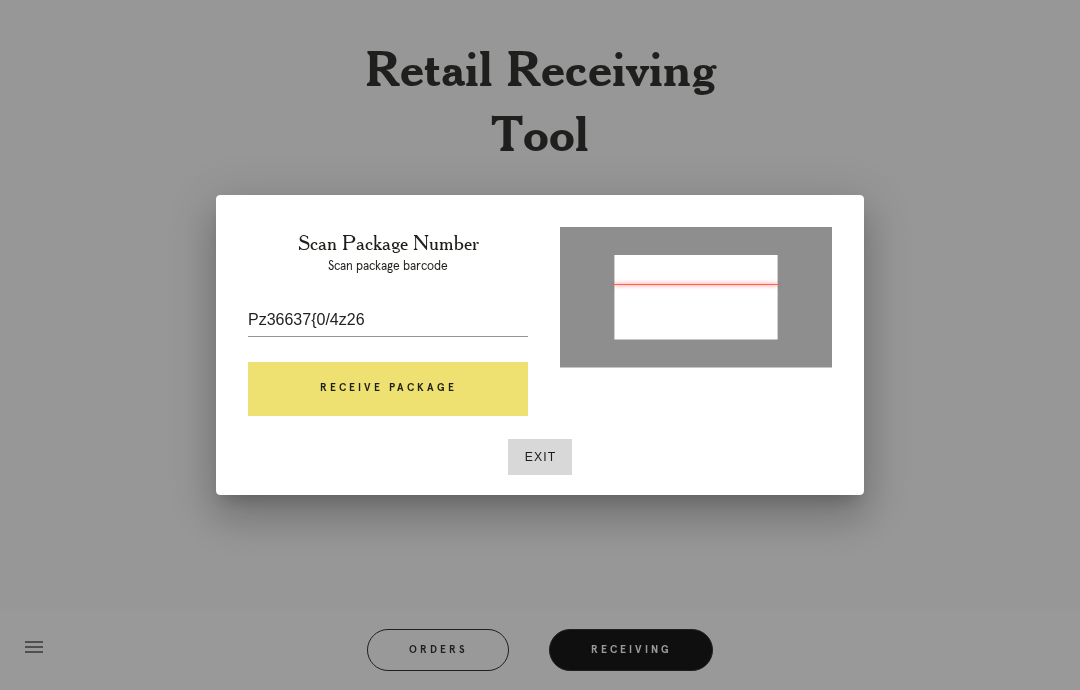 click on "Receive Package" at bounding box center (388, 389) 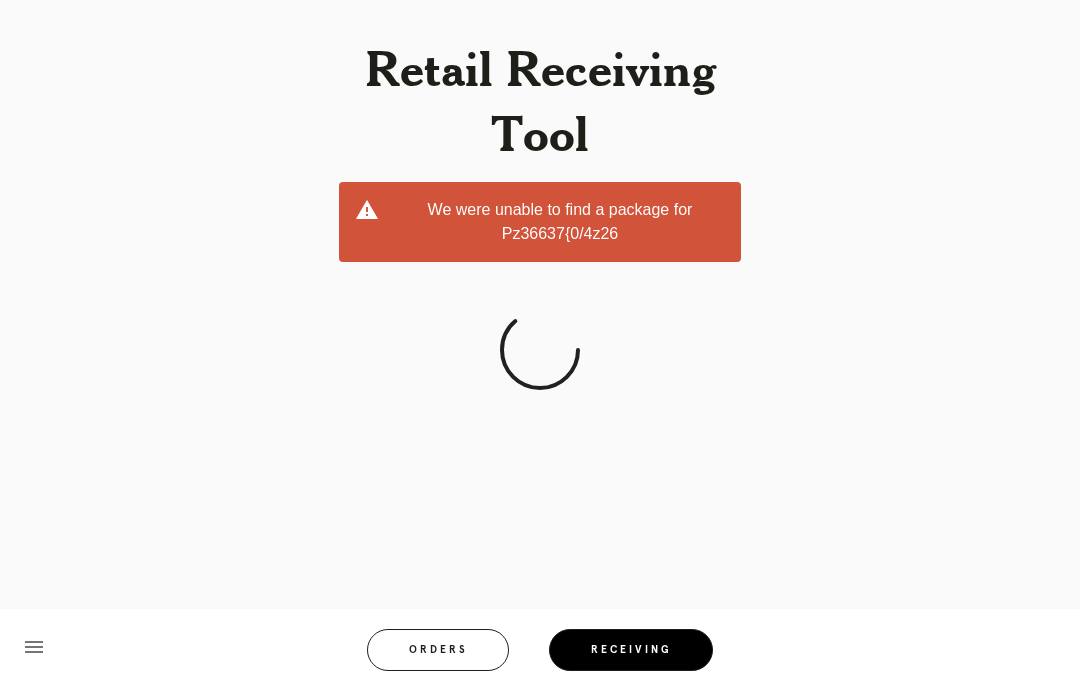 click on "Orders" at bounding box center [438, 650] 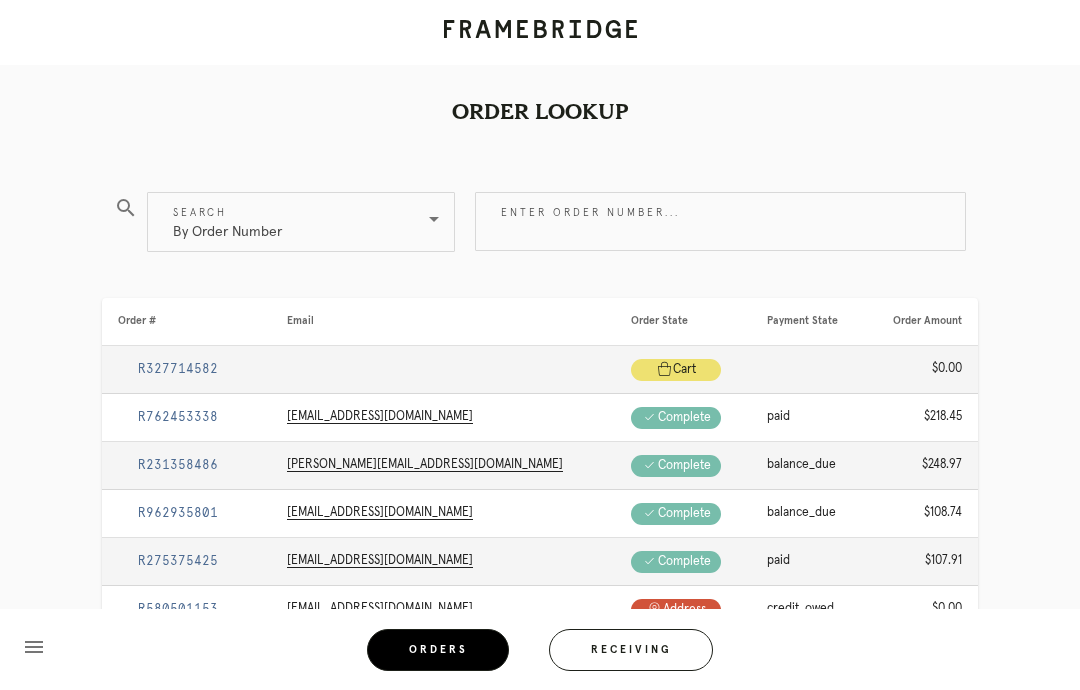 click on "Receiving" at bounding box center (631, 650) 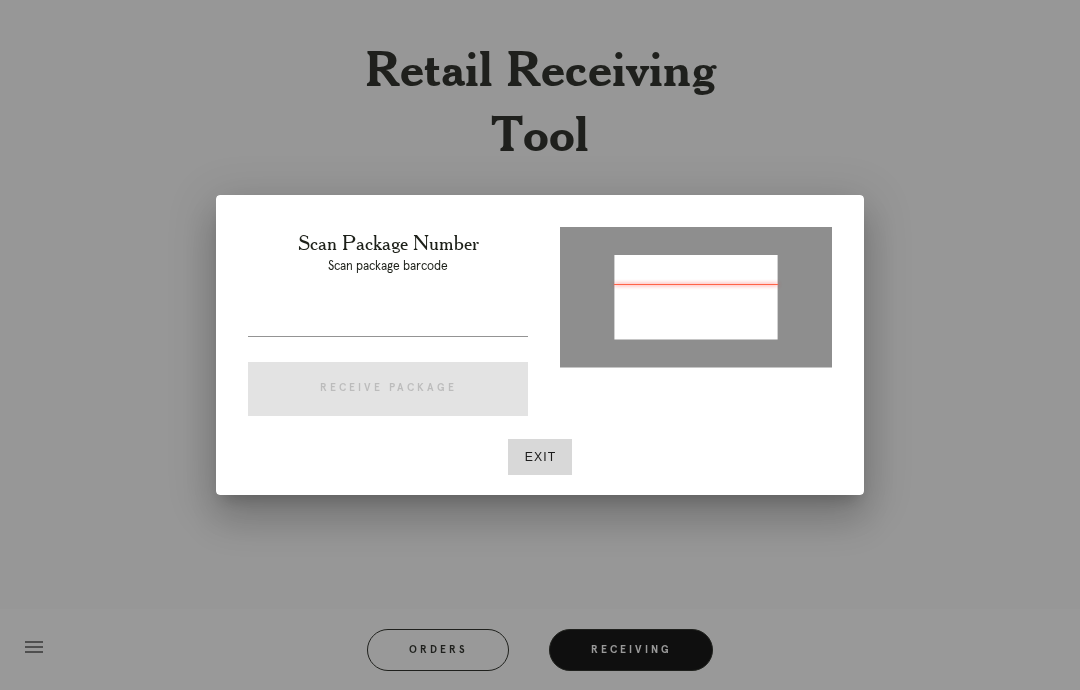 type on "P236637900491276" 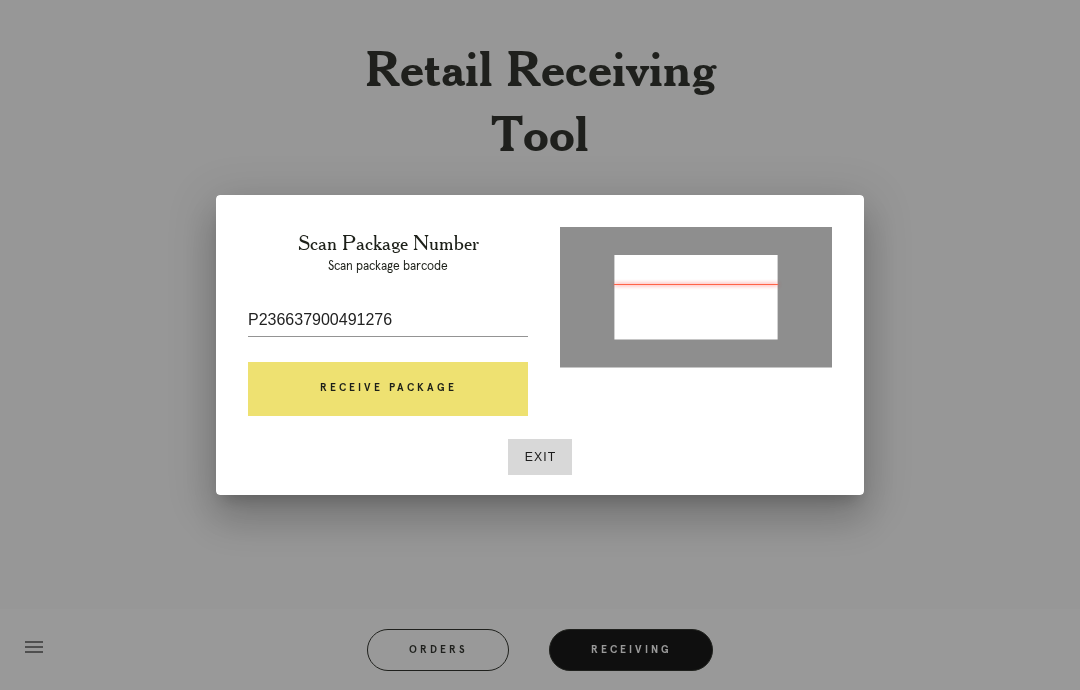 click on "Receive Package" at bounding box center (388, 389) 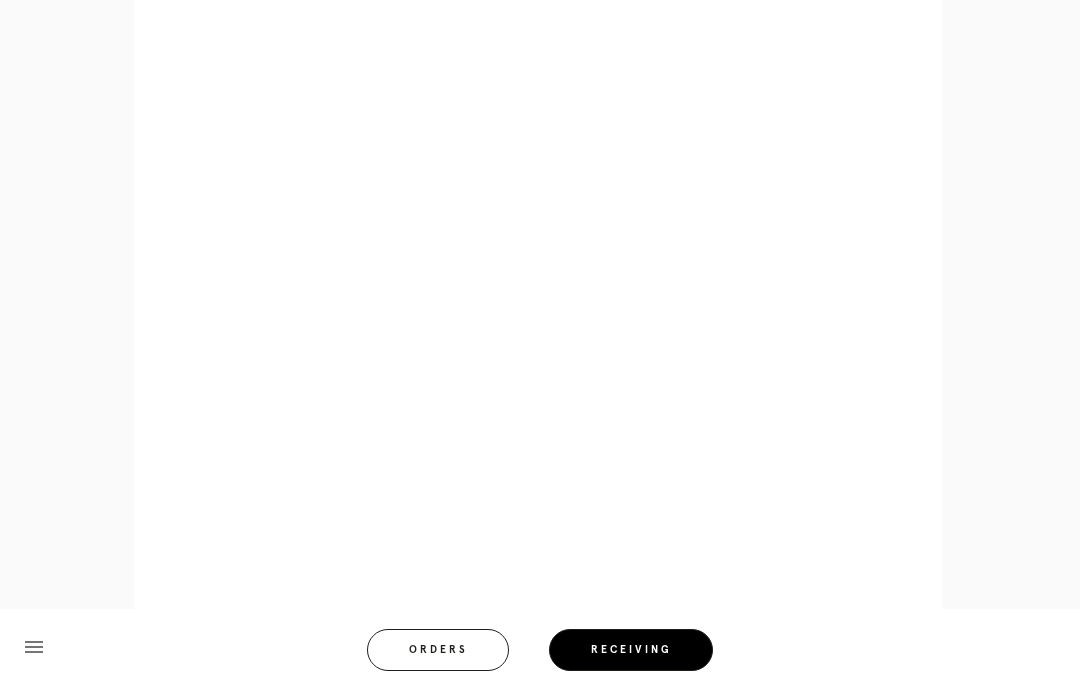 scroll, scrollTop: 1009, scrollLeft: 0, axis: vertical 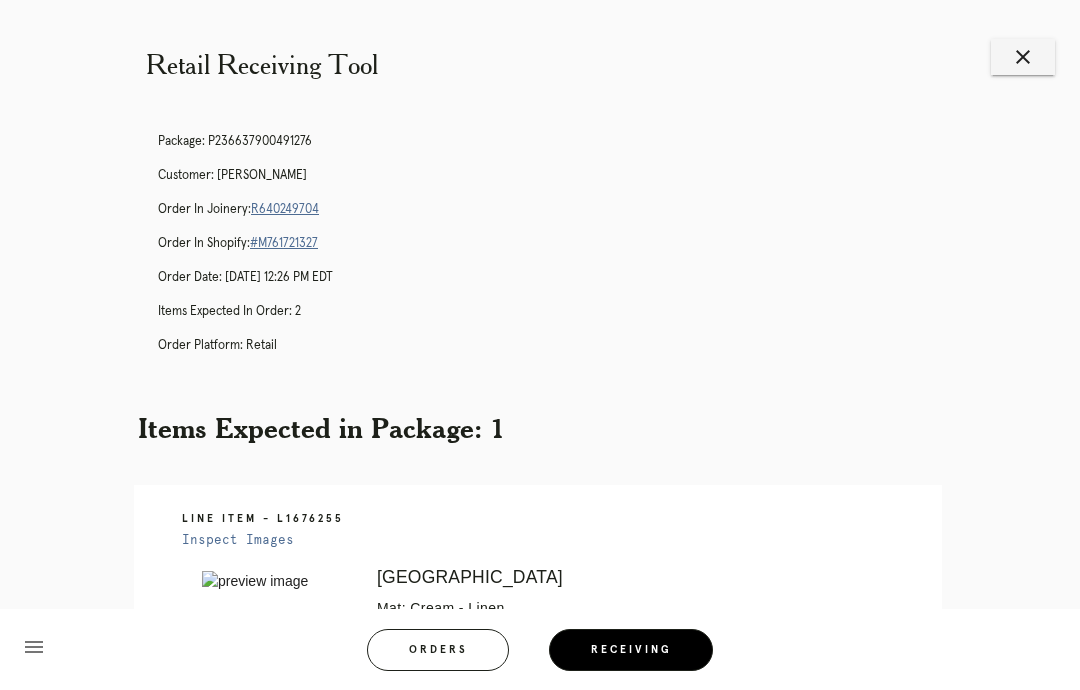 click on "close" at bounding box center [1023, 57] 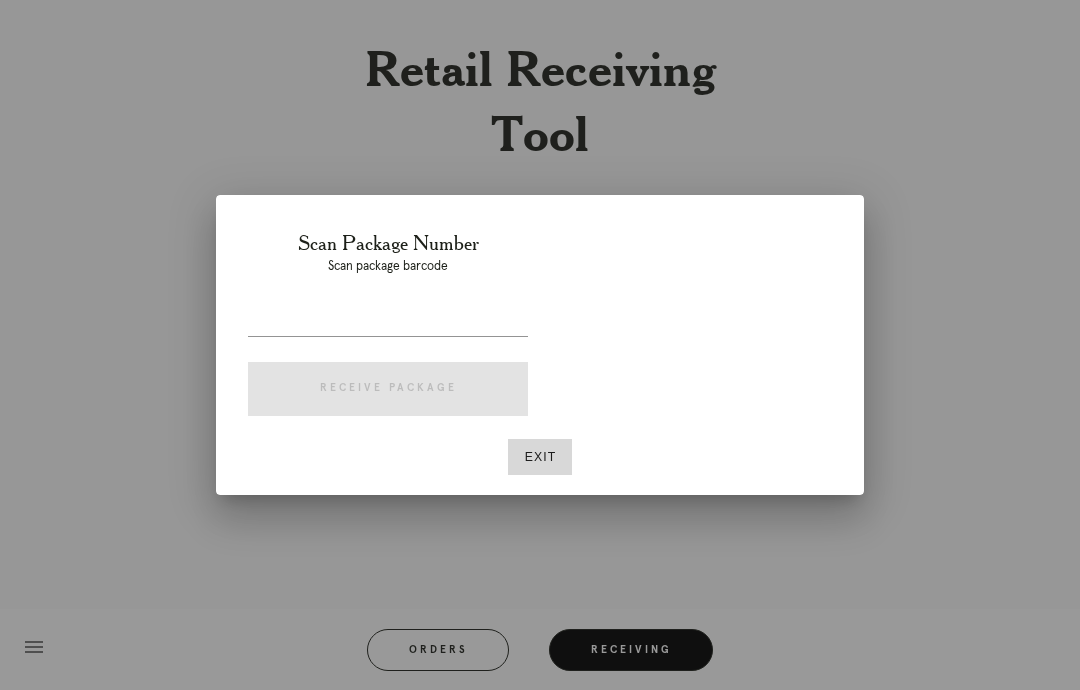 scroll, scrollTop: 0, scrollLeft: 0, axis: both 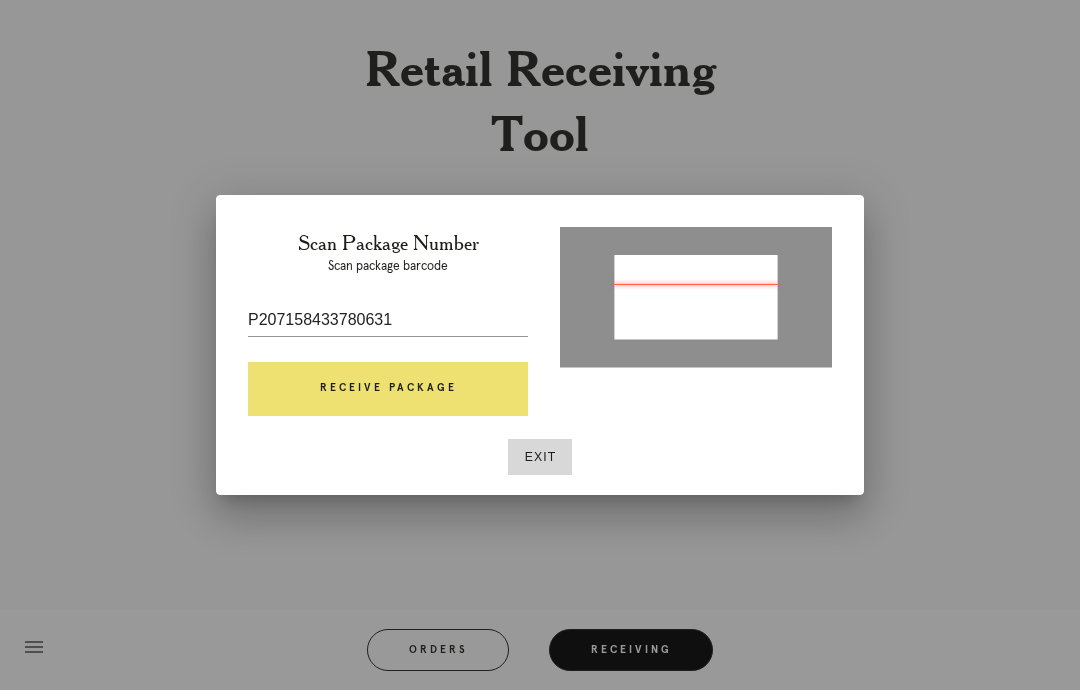 type on "Pz07zz8y337{z6yz" 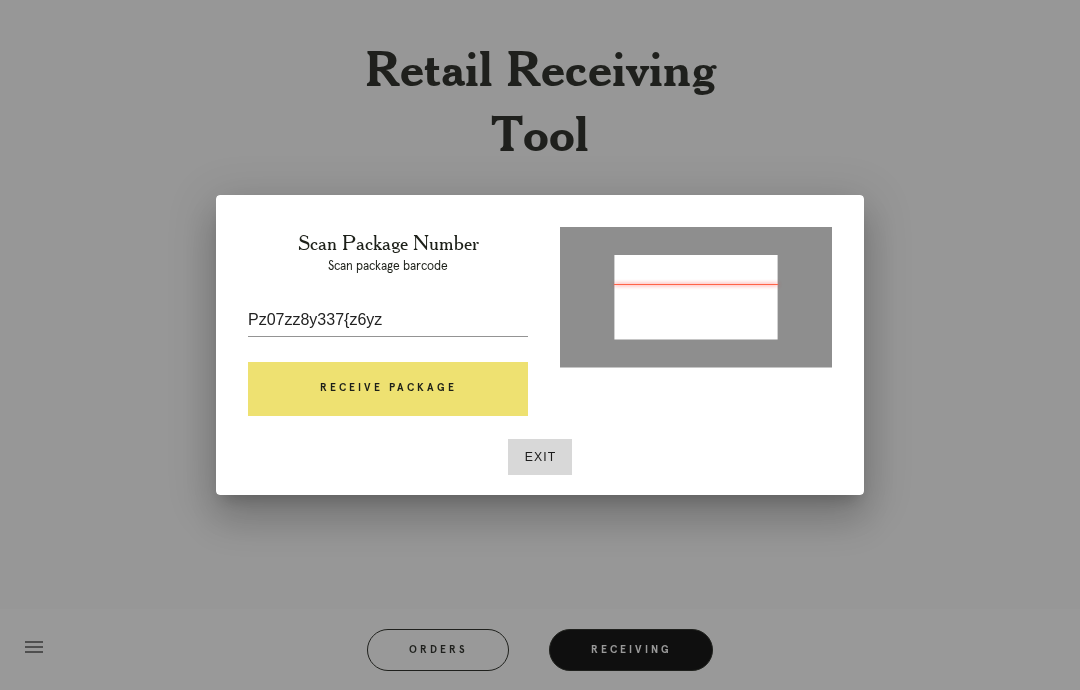 click on "Receive Package" at bounding box center [388, 389] 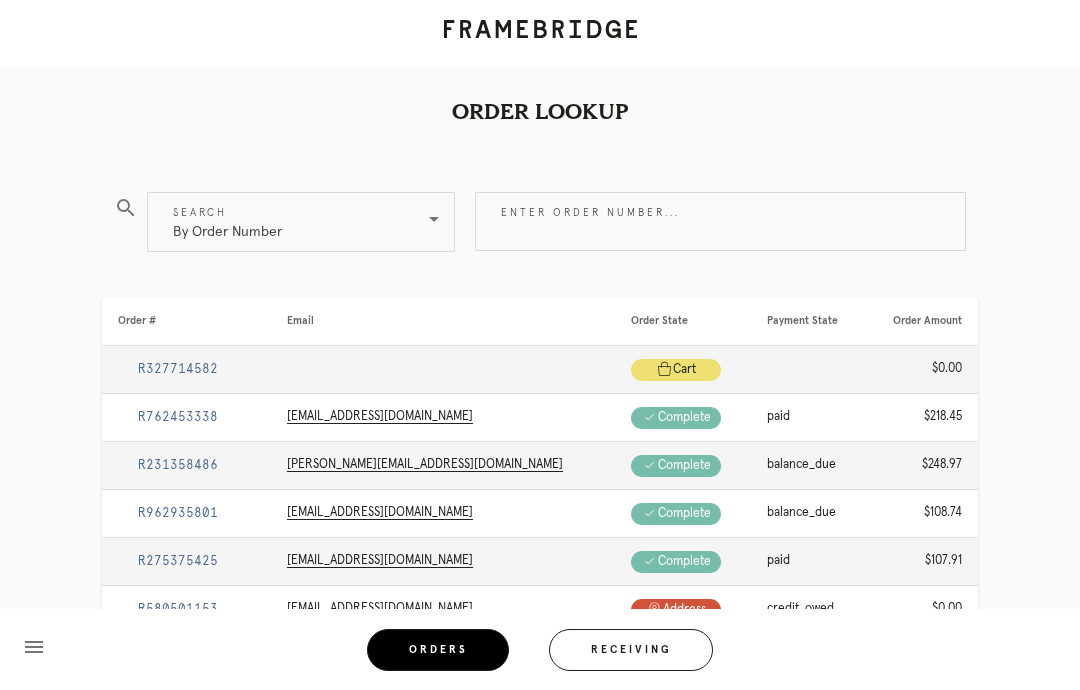 click on "Receiving" at bounding box center [631, 650] 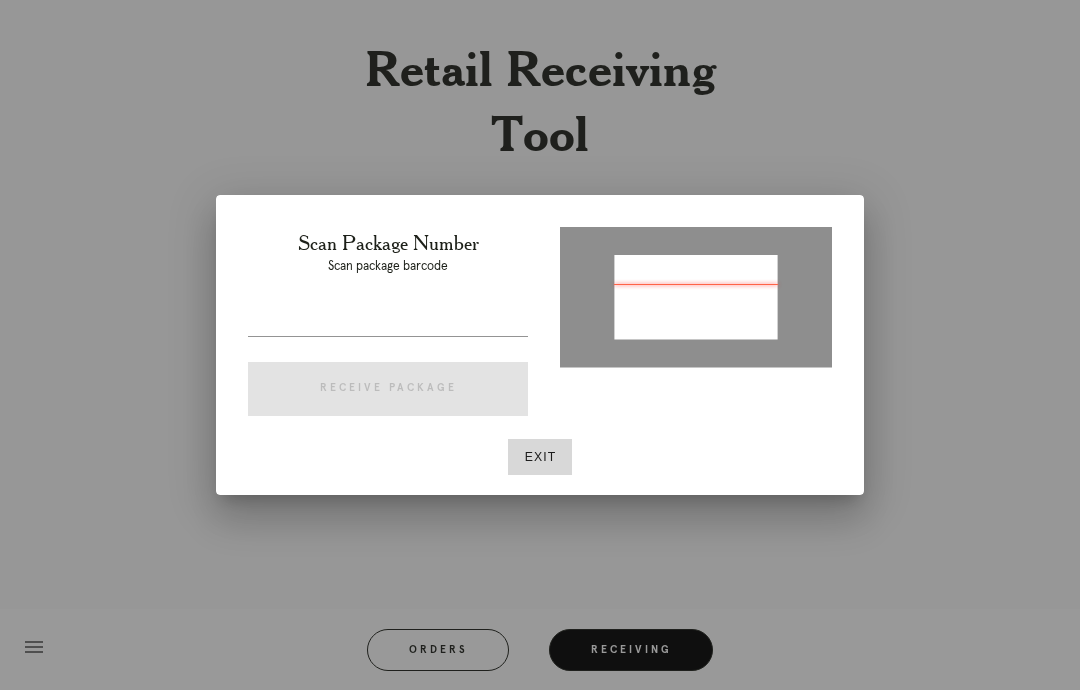 type on "P207158433780631" 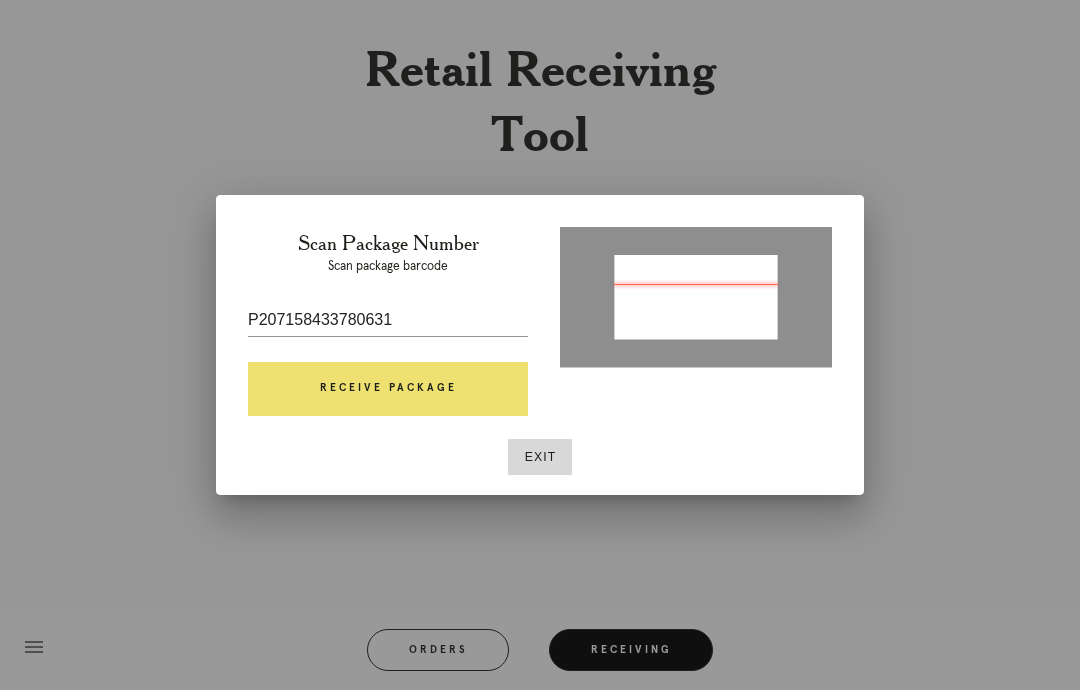 click on "Receive Package" at bounding box center (388, 389) 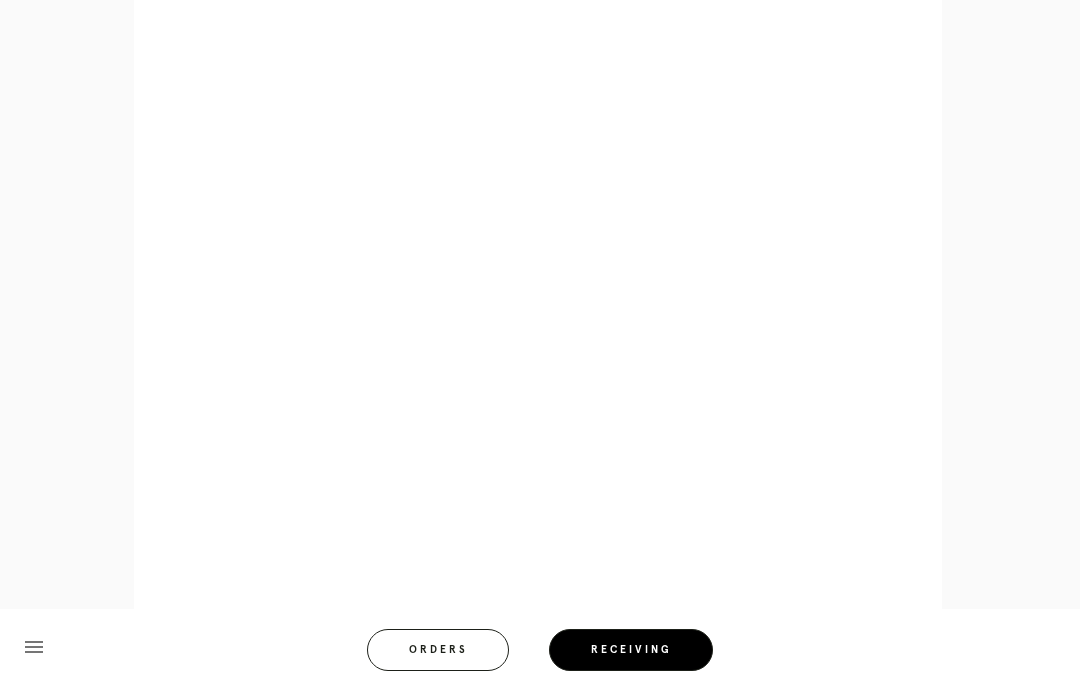 scroll, scrollTop: 886, scrollLeft: 0, axis: vertical 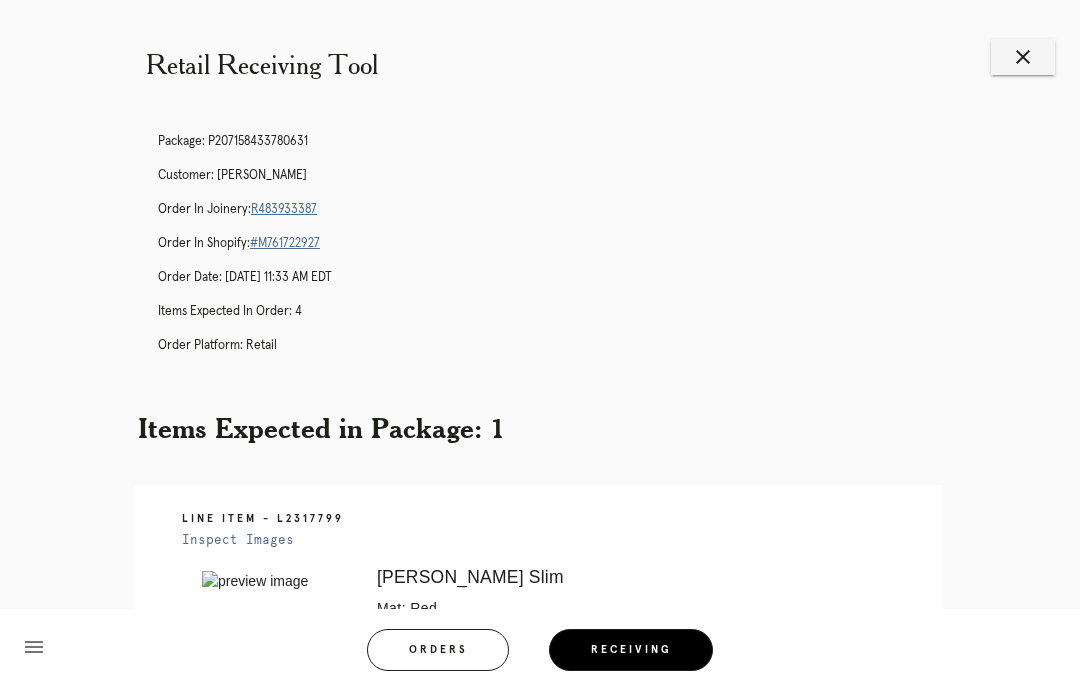click on "Orders" at bounding box center (438, 650) 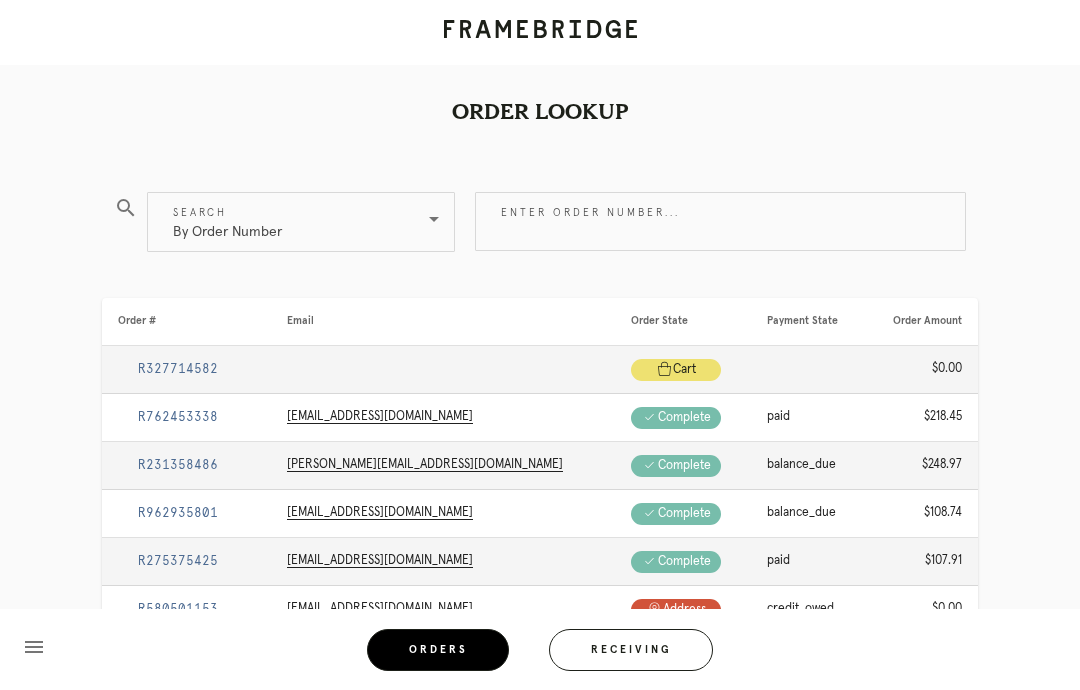 click on "Enter order number..." at bounding box center (720, 221) 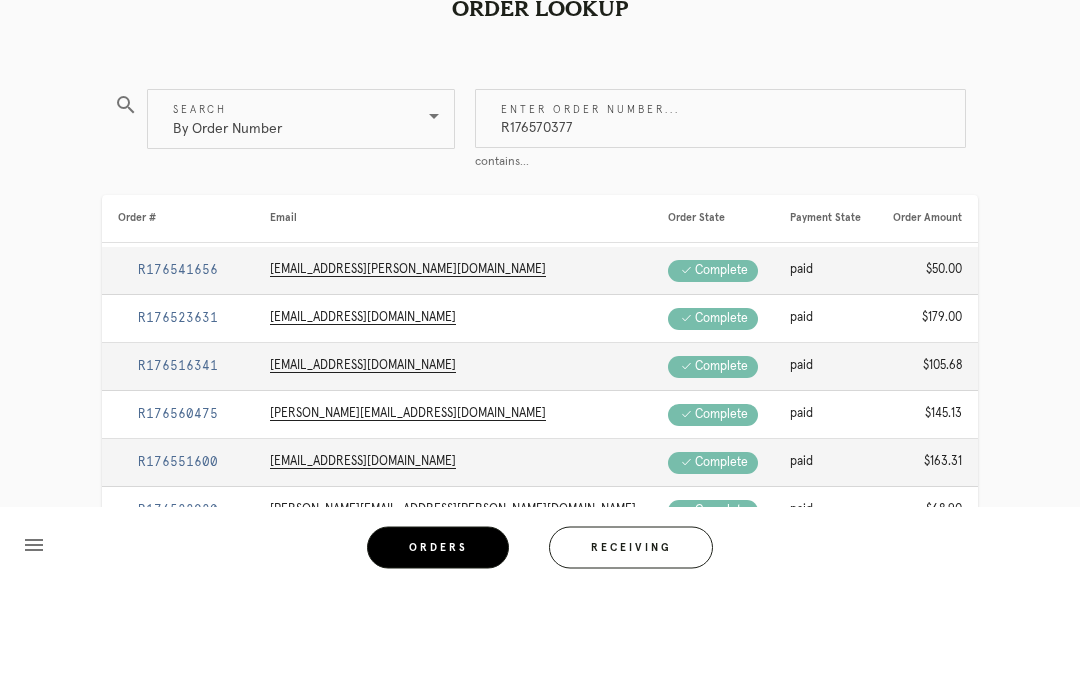 type on "R176570377" 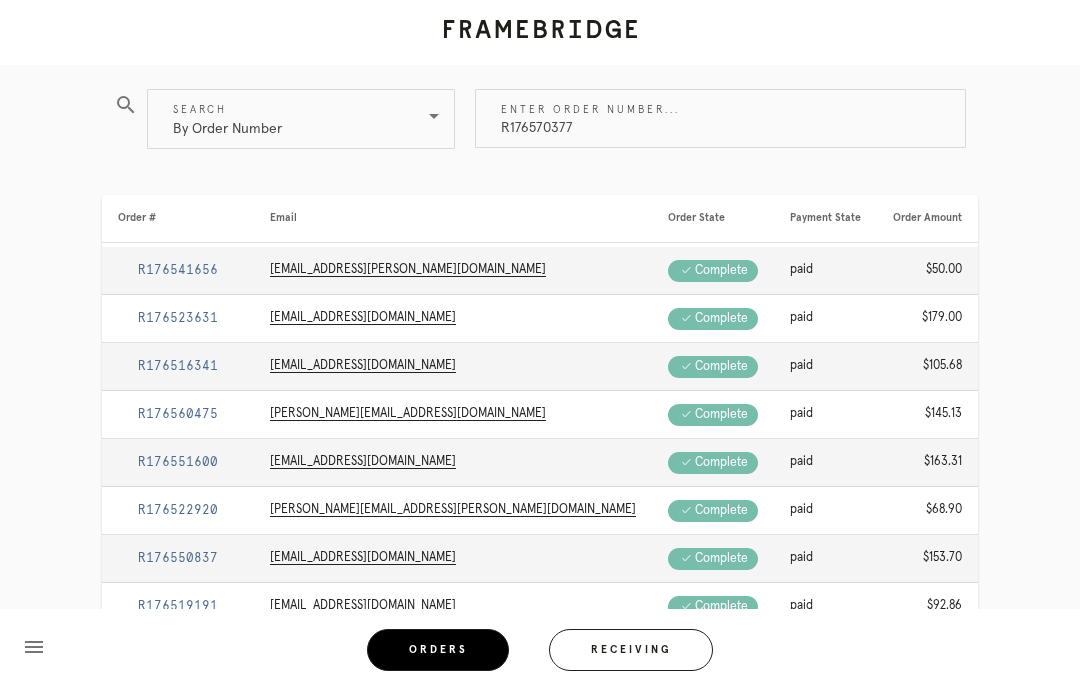 scroll, scrollTop: 80, scrollLeft: 0, axis: vertical 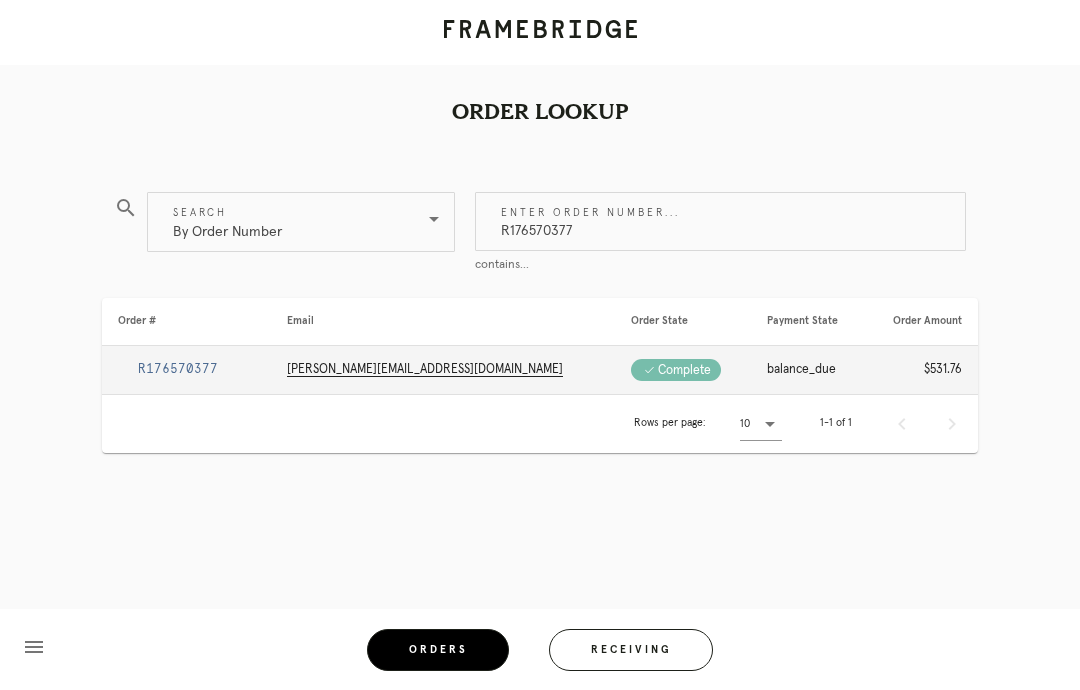 click on "R176570377" at bounding box center (178, 369) 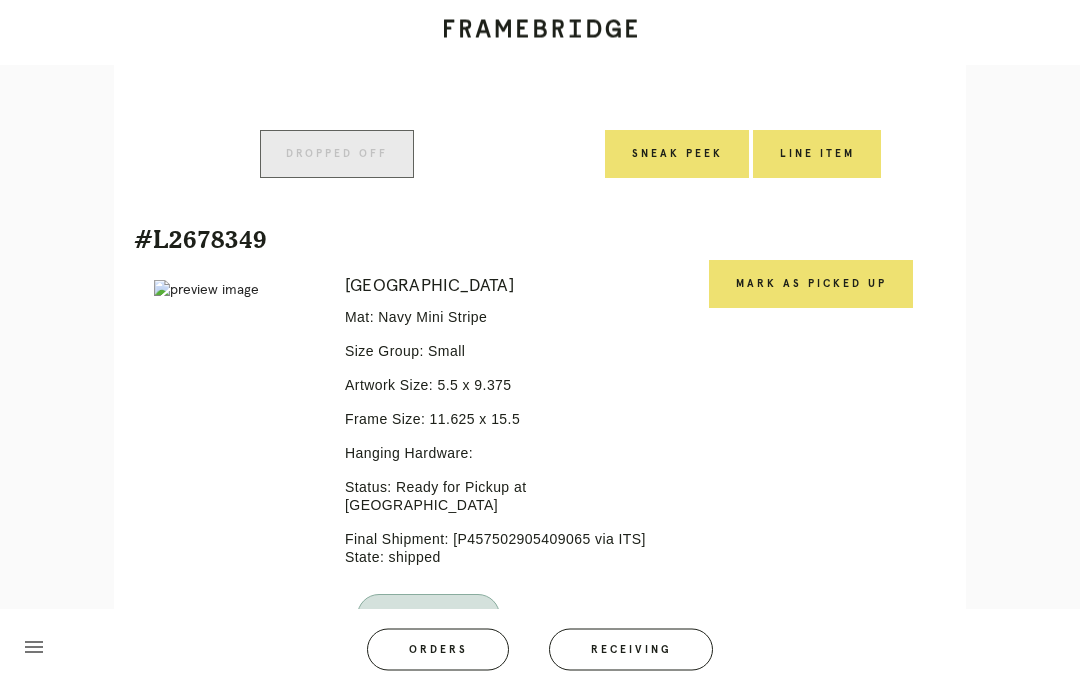 scroll, scrollTop: 2103, scrollLeft: 0, axis: vertical 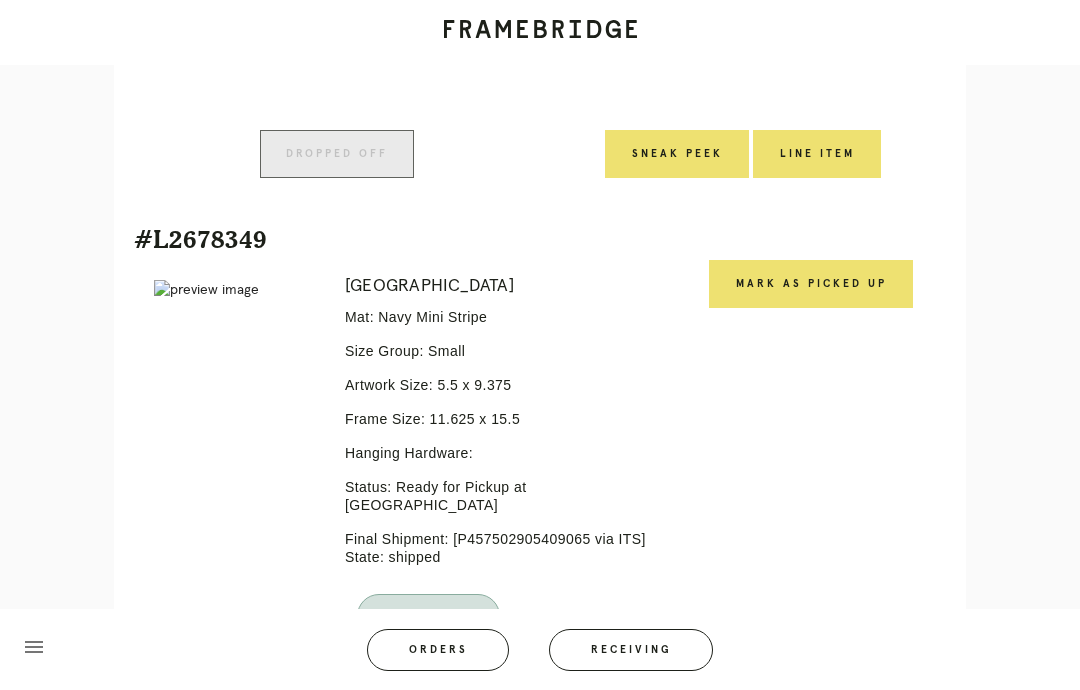 click on "Mark as Picked Up" at bounding box center (811, 284) 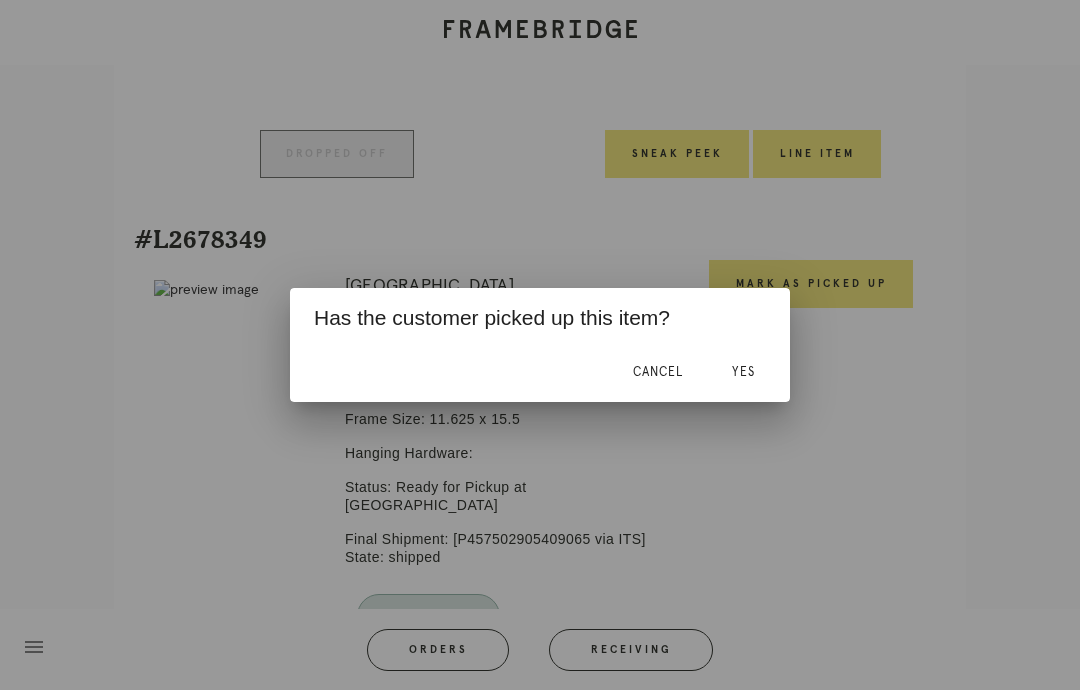 click on "Yes" at bounding box center (743, 372) 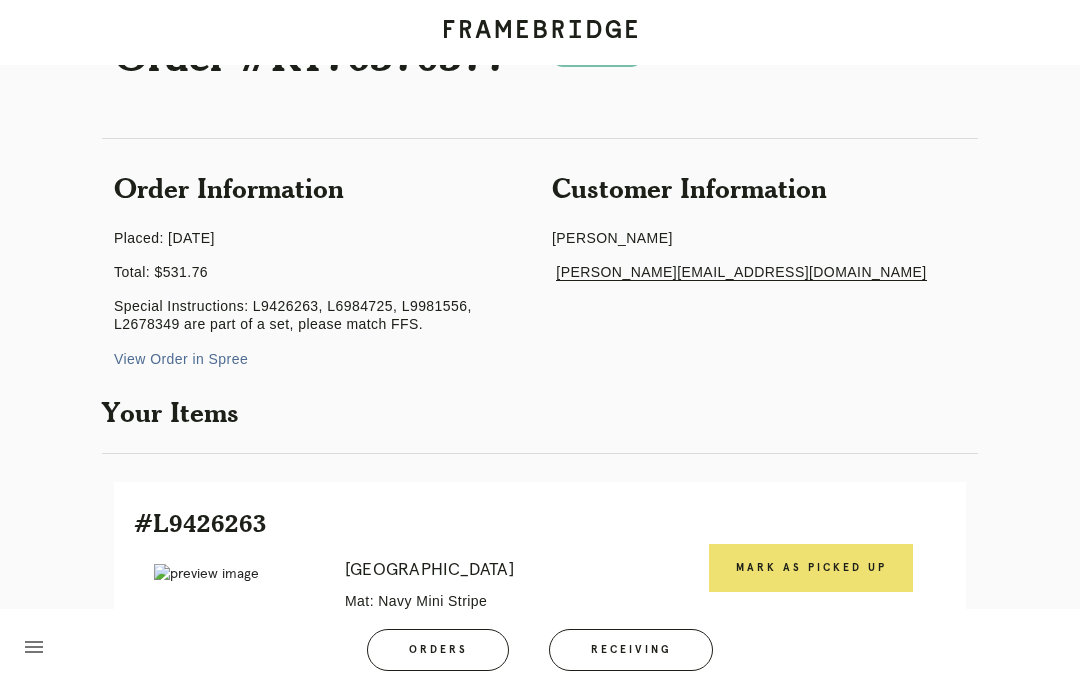 scroll, scrollTop: 0, scrollLeft: 0, axis: both 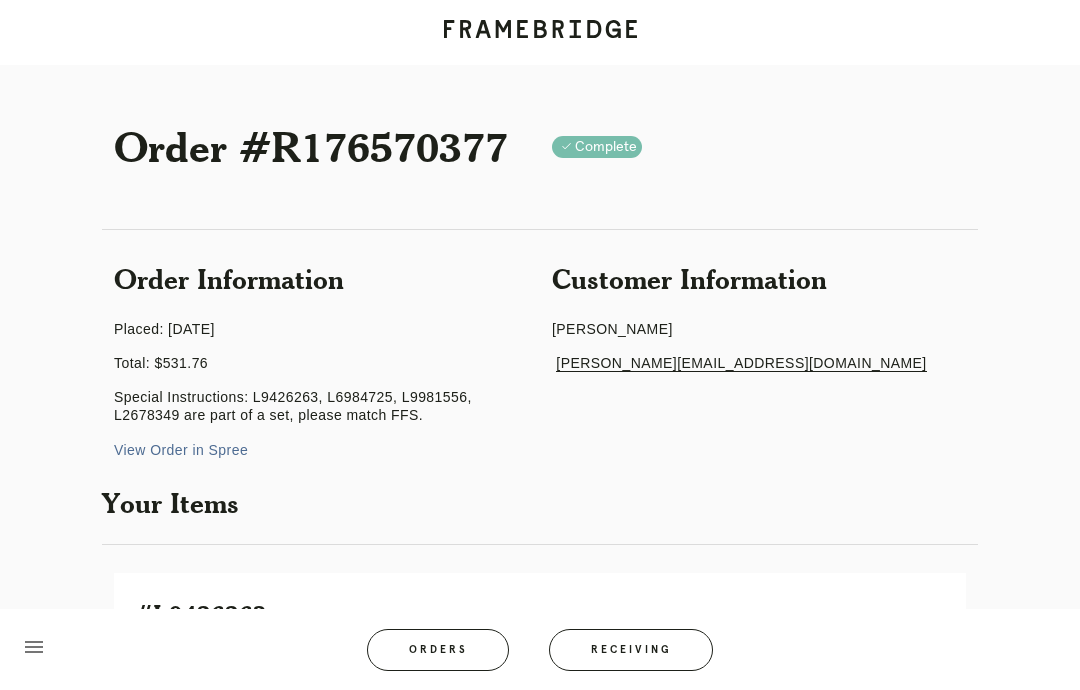 click on "Orders" at bounding box center (438, 650) 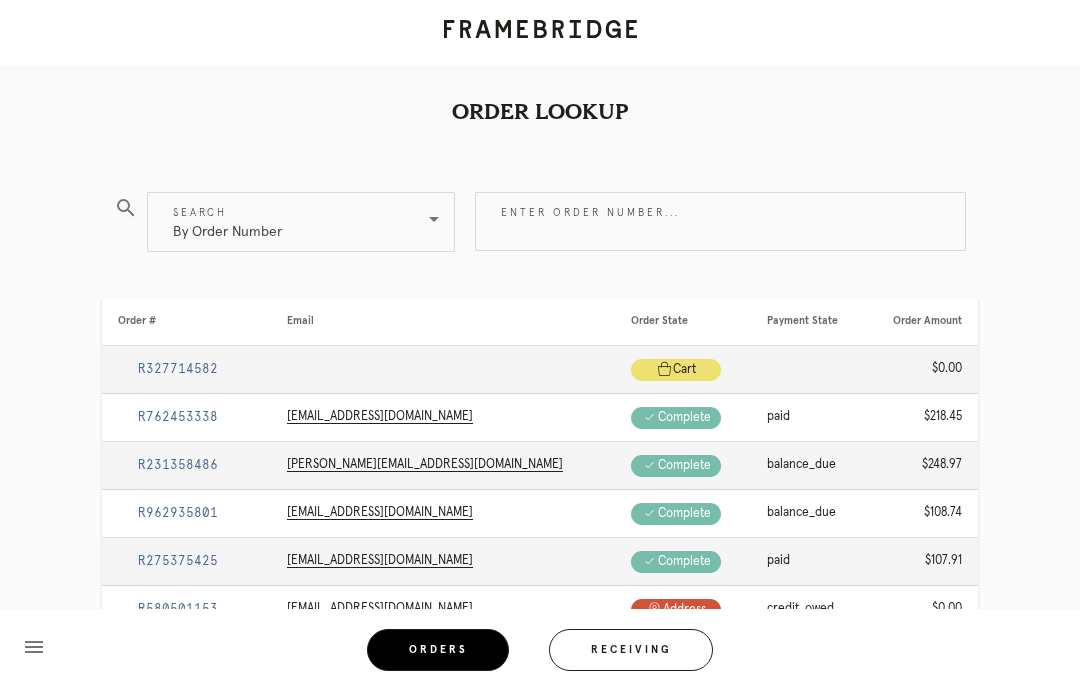 click on "Enter order number..." at bounding box center (720, 221) 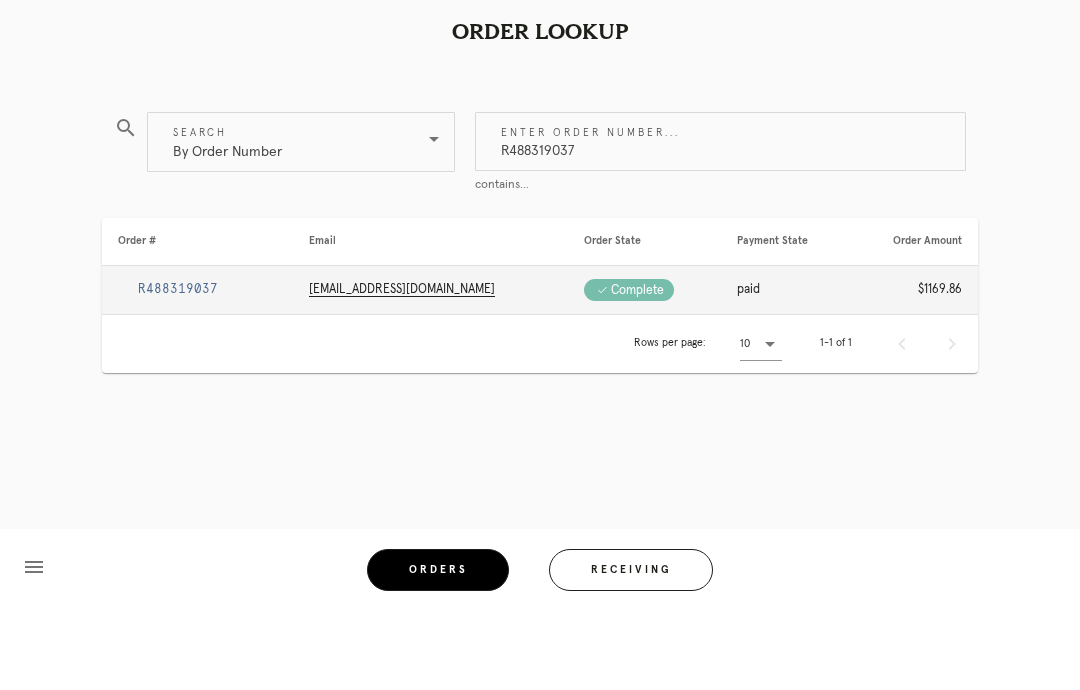 type on "R488319037" 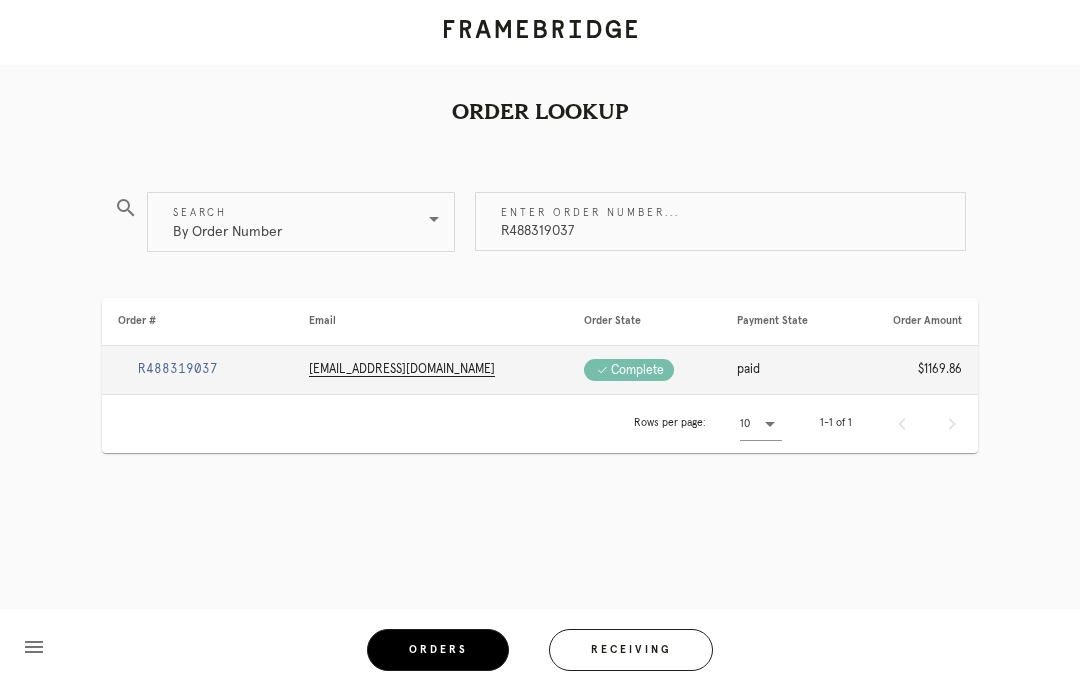 click on "R488319037" at bounding box center (178, 369) 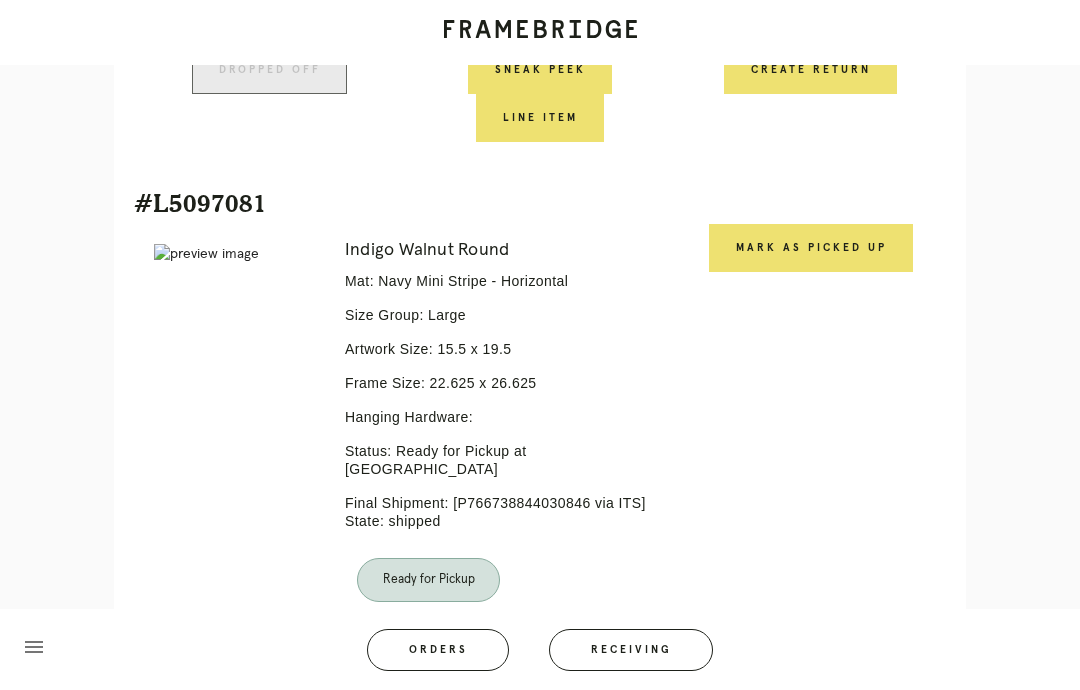 scroll, scrollTop: 1619, scrollLeft: 0, axis: vertical 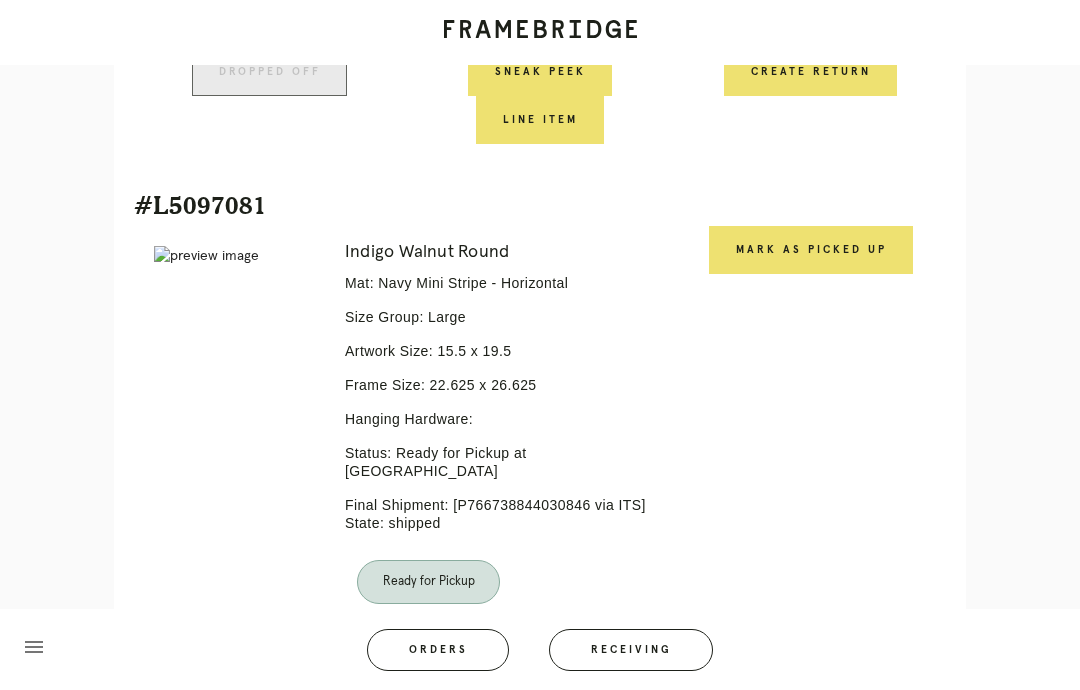 click on "Mark as Picked Up" at bounding box center [811, 250] 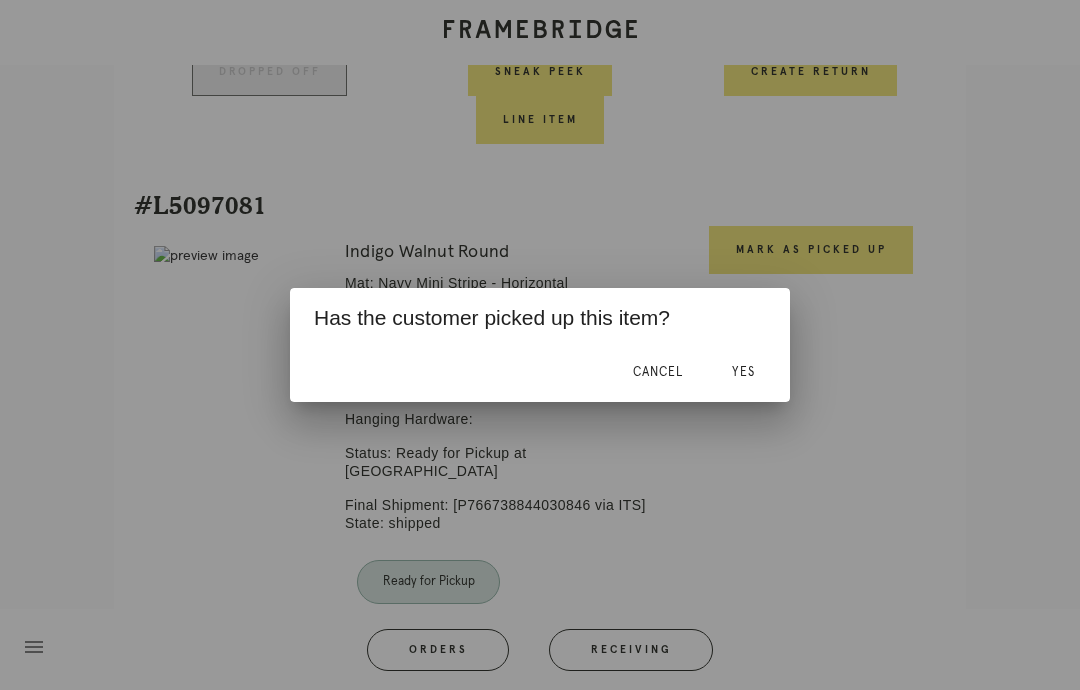 click on "Yes" at bounding box center [743, 372] 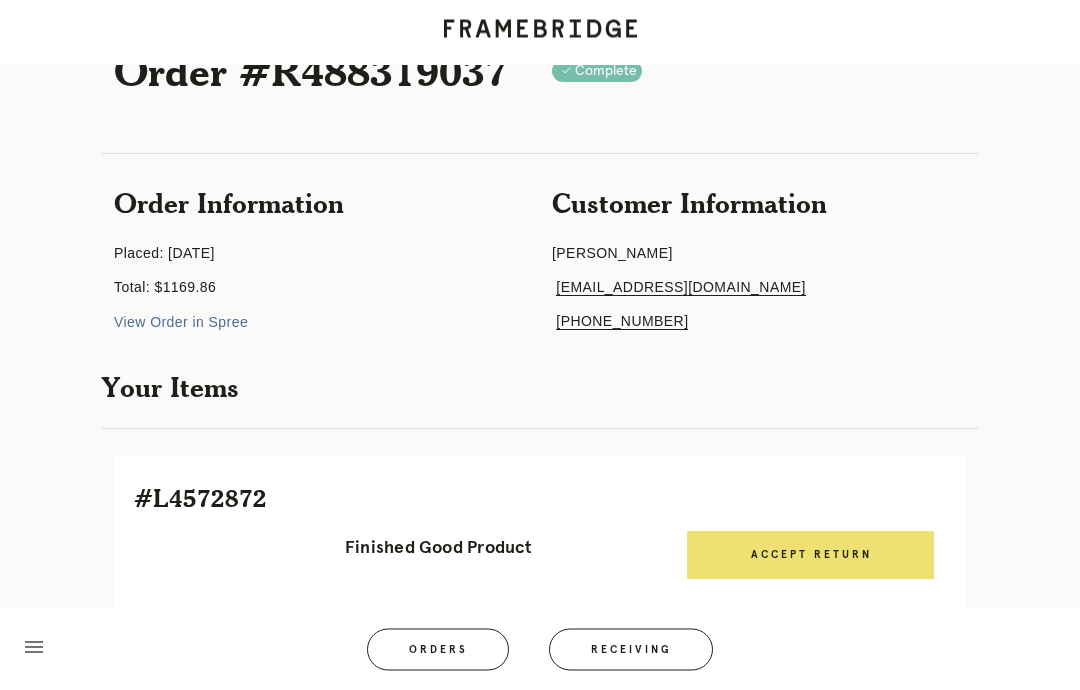 scroll, scrollTop: 0, scrollLeft: 0, axis: both 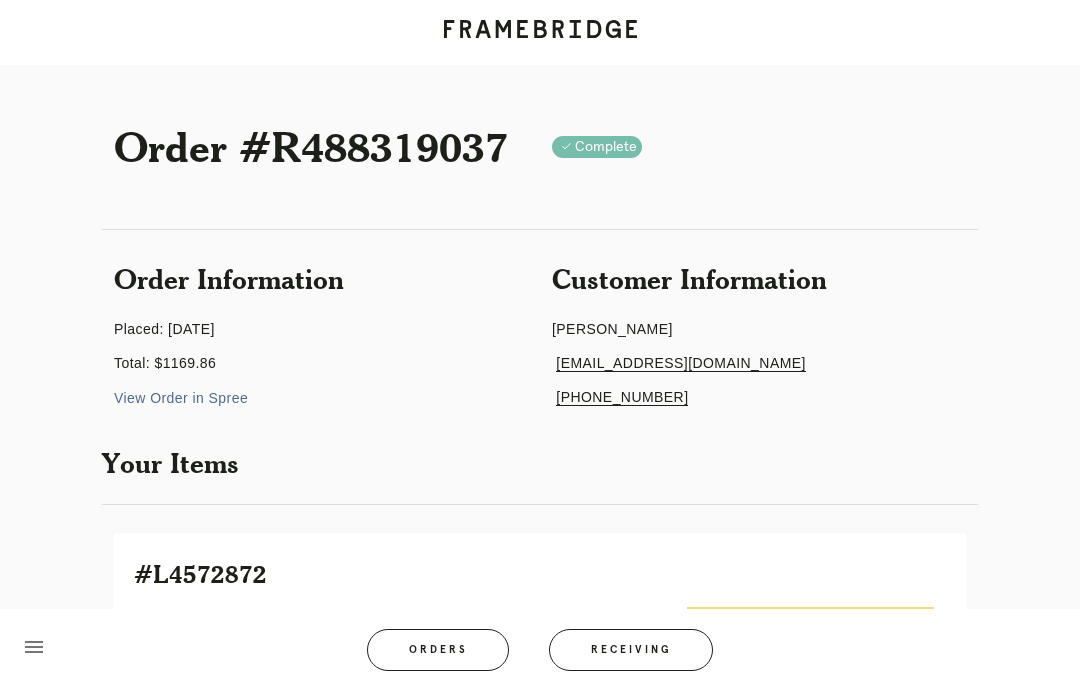 click on "Orders" at bounding box center (438, 650) 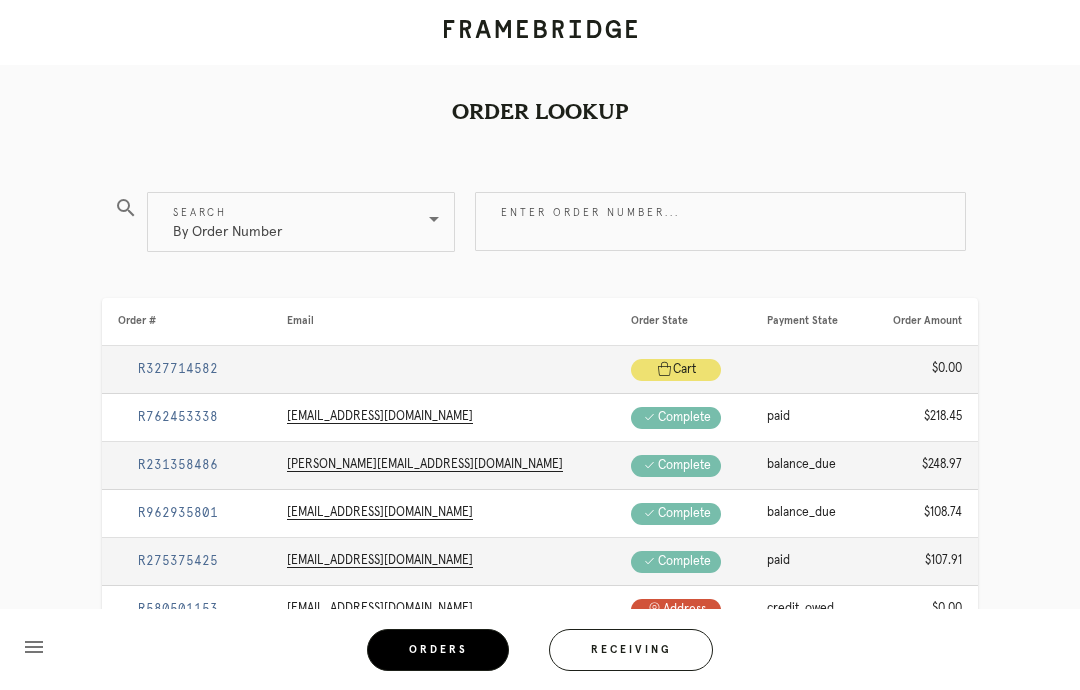 click on "Enter order number..." at bounding box center (720, 221) 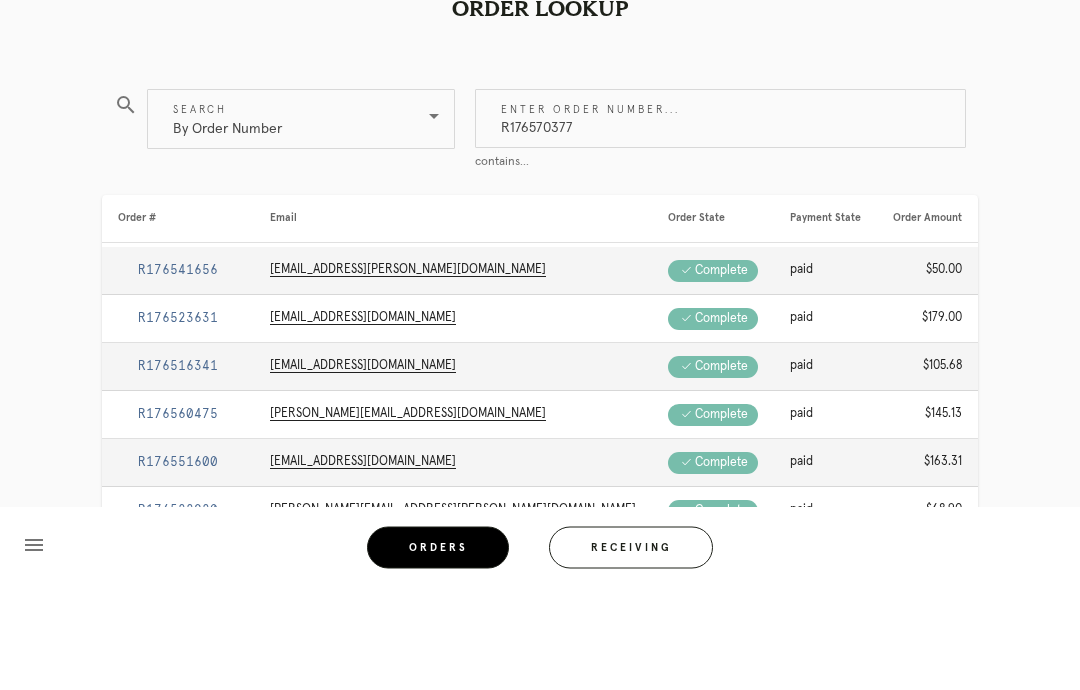 type on "R176570377" 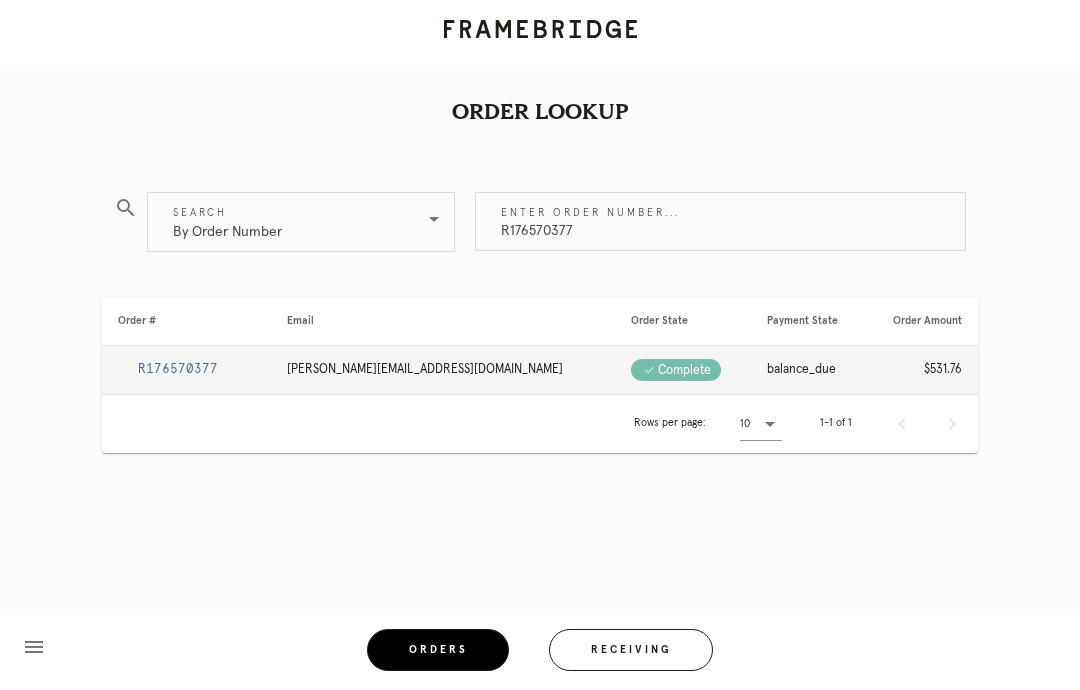 scroll, scrollTop: 80, scrollLeft: 0, axis: vertical 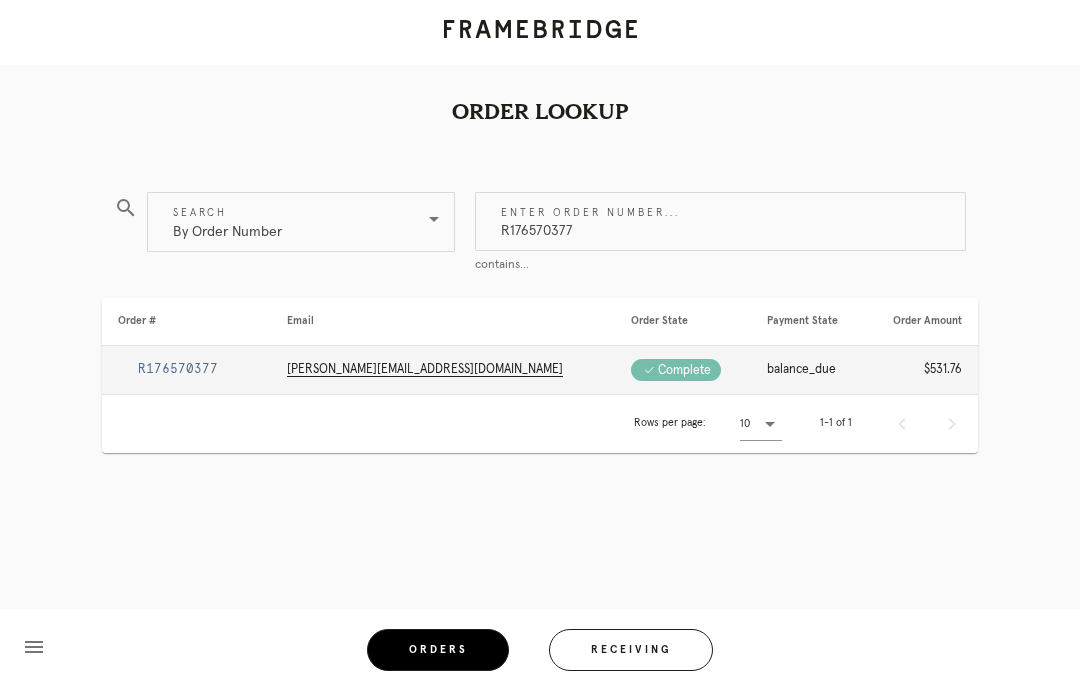 click on "R176570377" at bounding box center (178, 369) 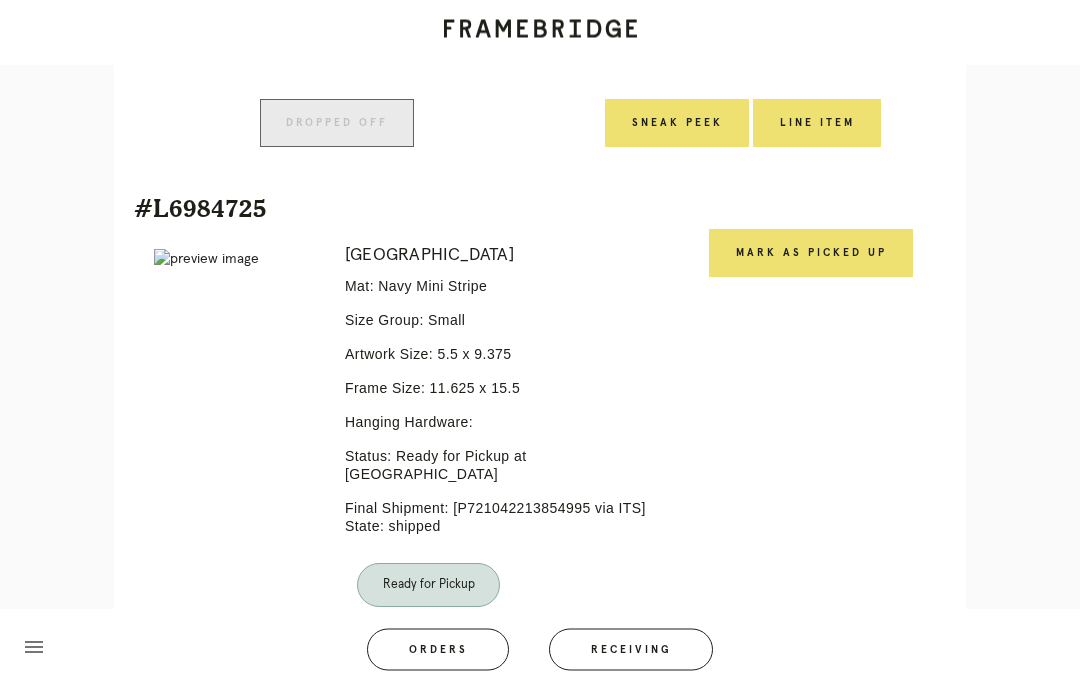 scroll, scrollTop: 983, scrollLeft: 0, axis: vertical 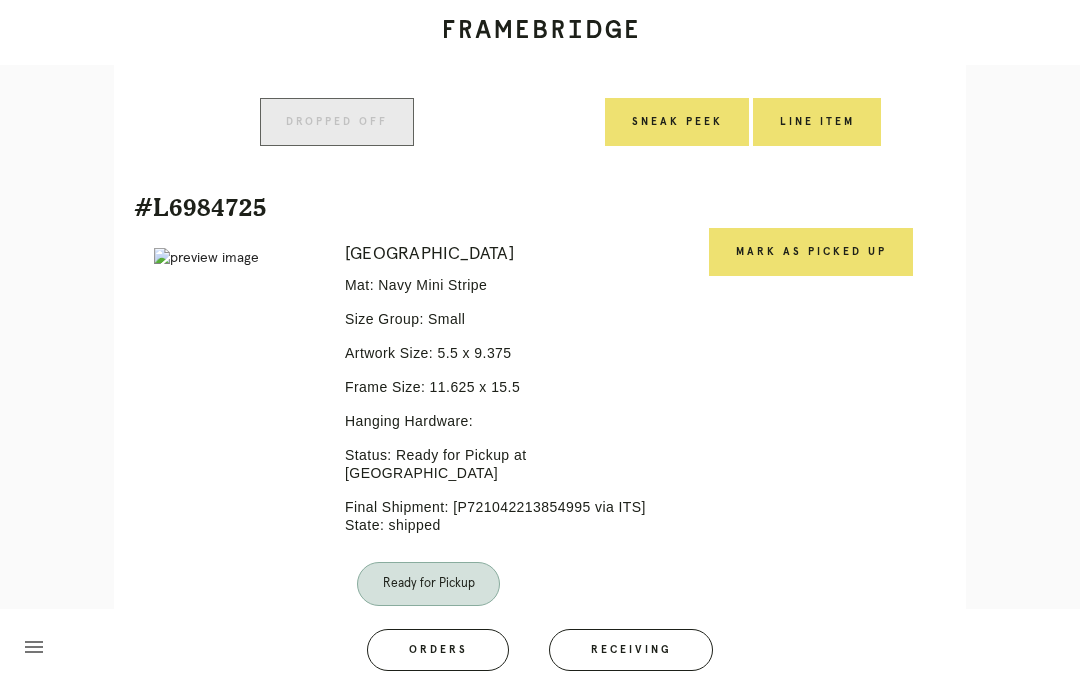 click on "Mark as Picked Up" at bounding box center (811, 252) 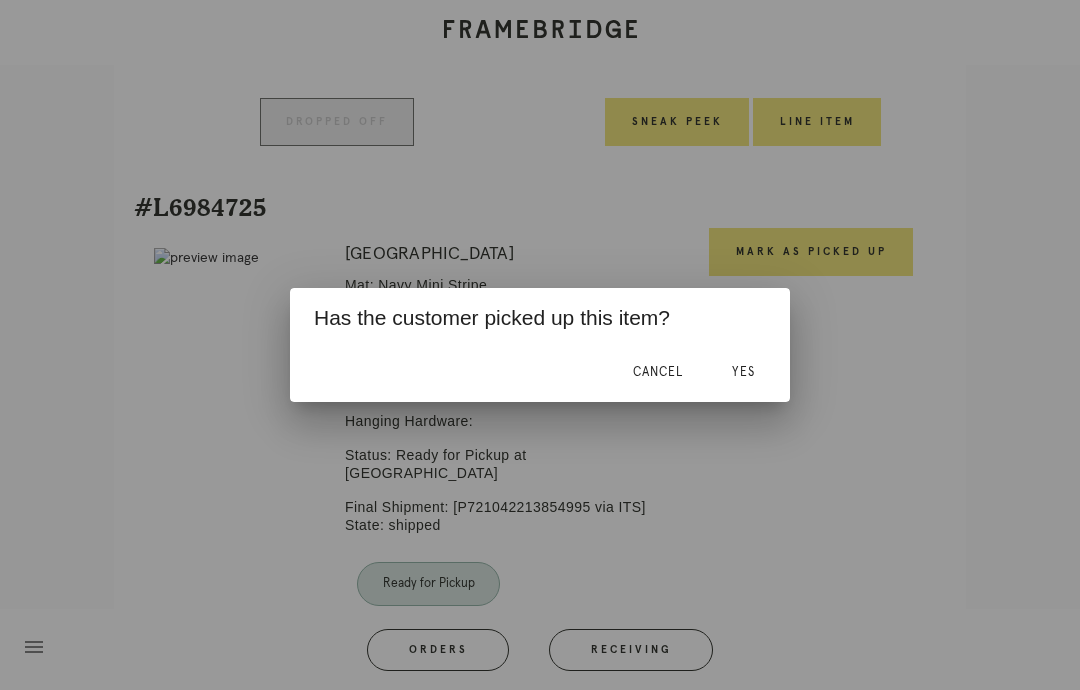 click on "Yes" at bounding box center (743, 372) 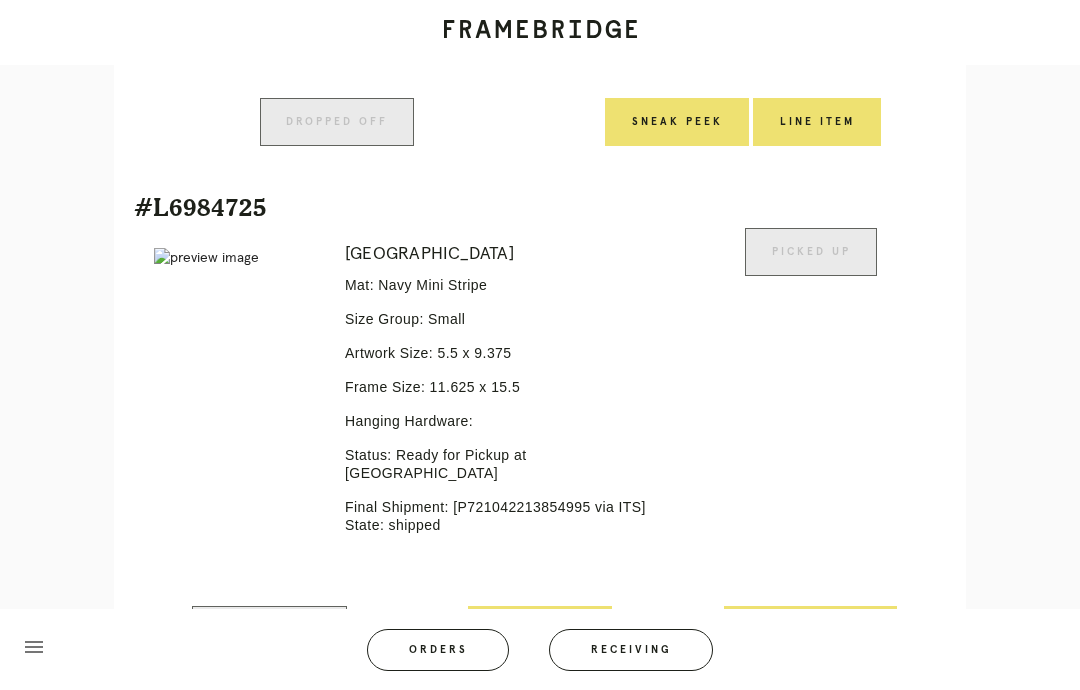 click on "Receiving" at bounding box center (631, 650) 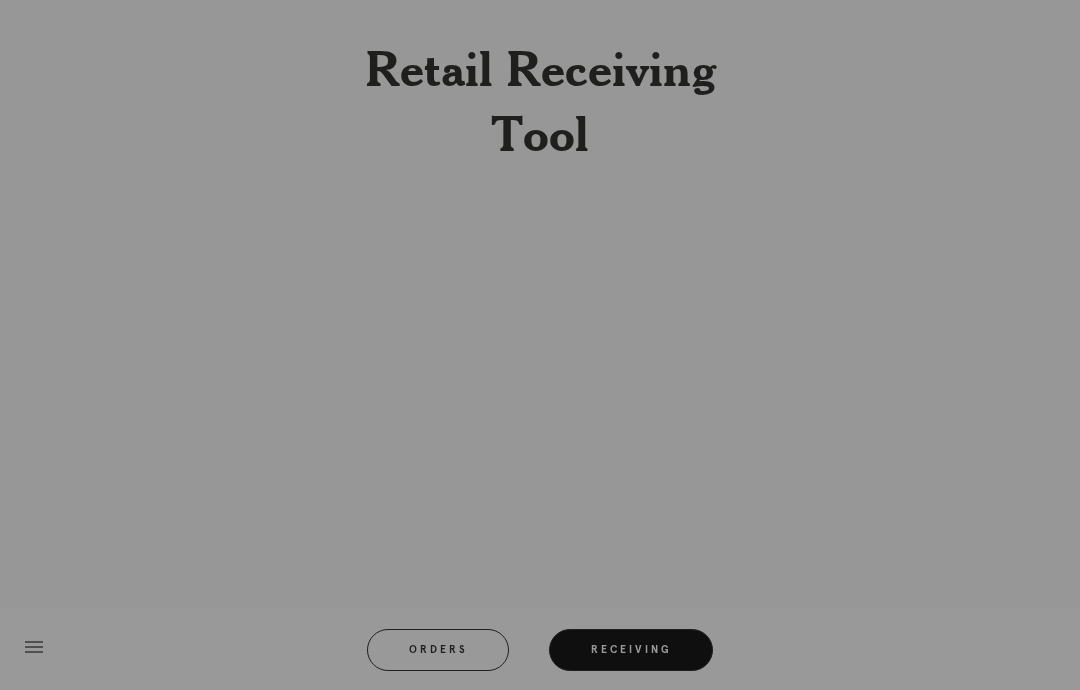 scroll, scrollTop: 80, scrollLeft: 0, axis: vertical 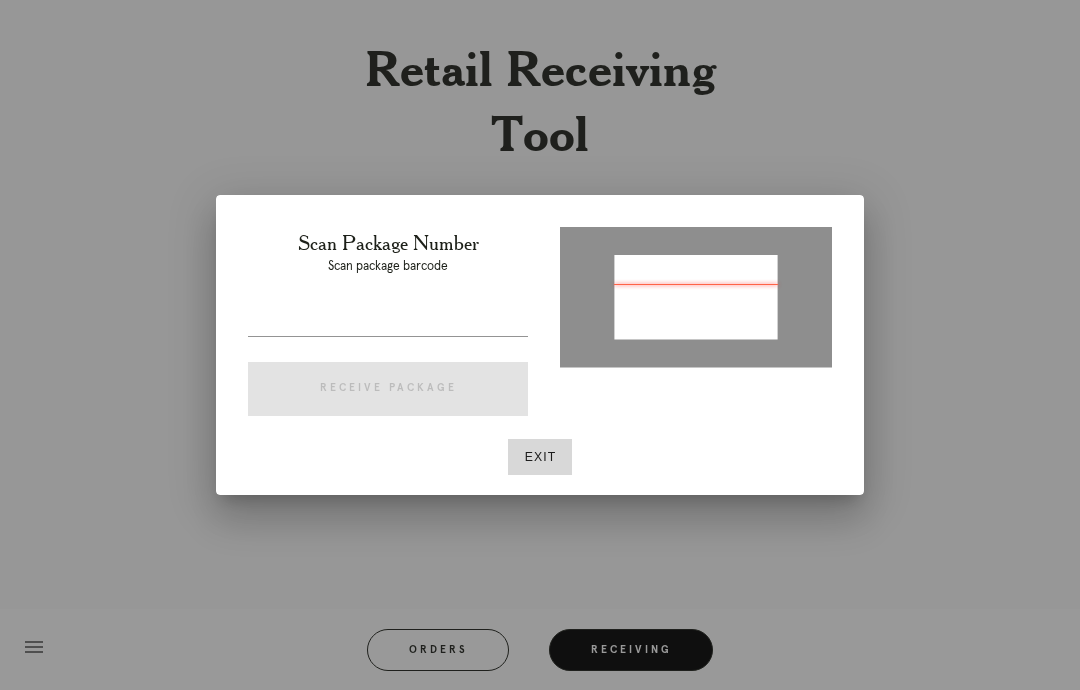 type on "P691315632797351" 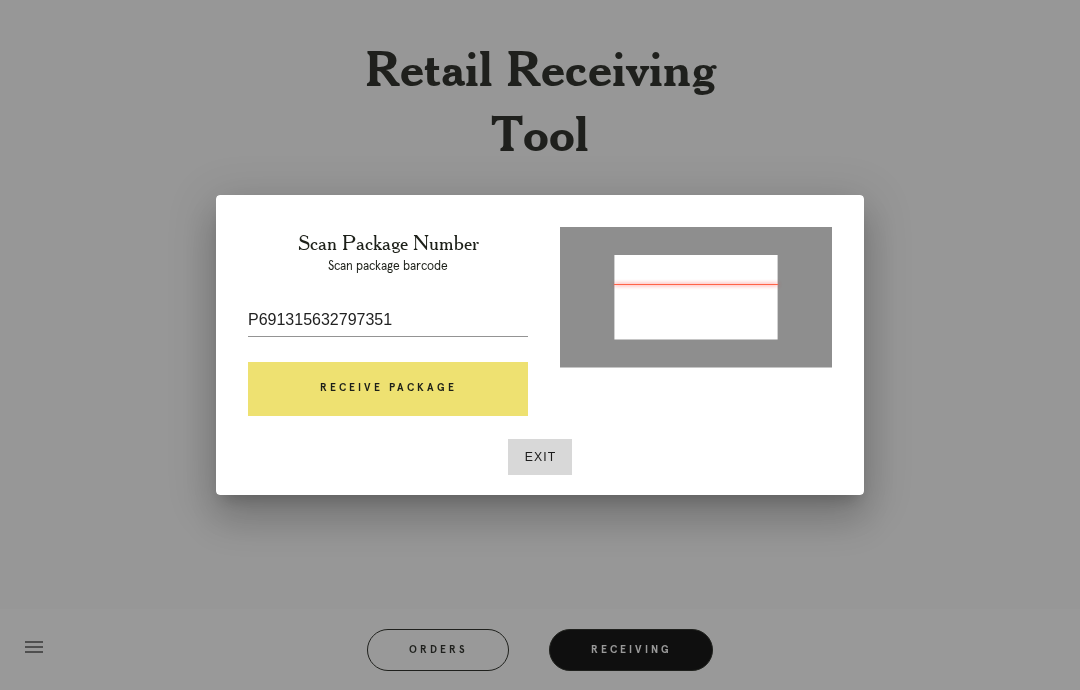 click on "Receive Package" at bounding box center (388, 389) 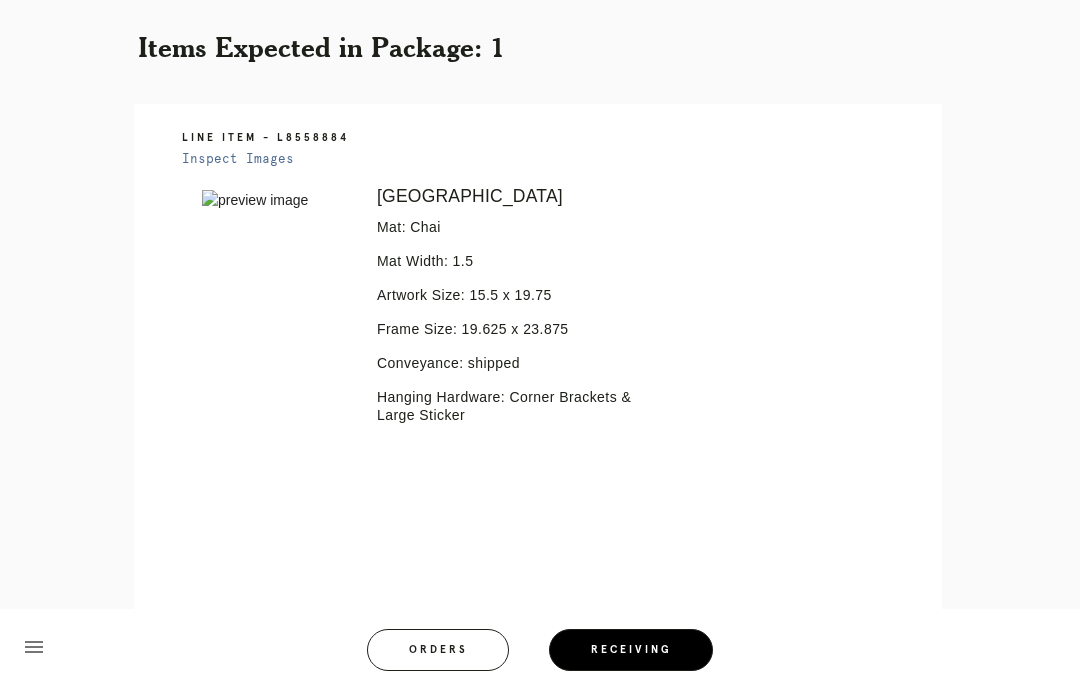 scroll, scrollTop: 461, scrollLeft: 0, axis: vertical 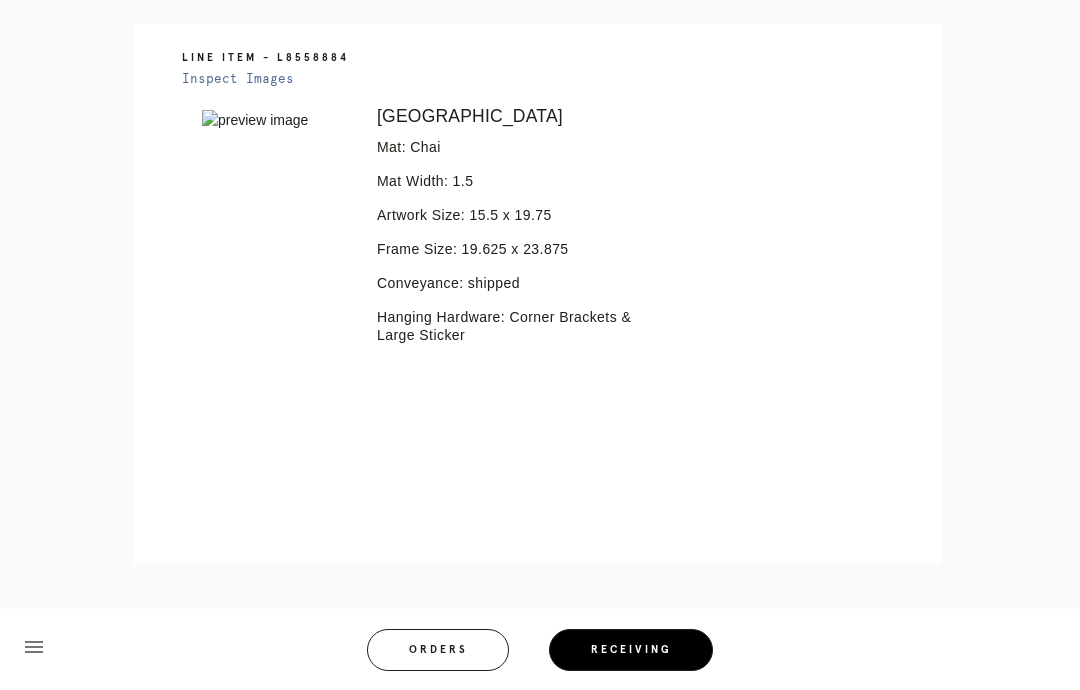 click on "Receiving" at bounding box center [631, 650] 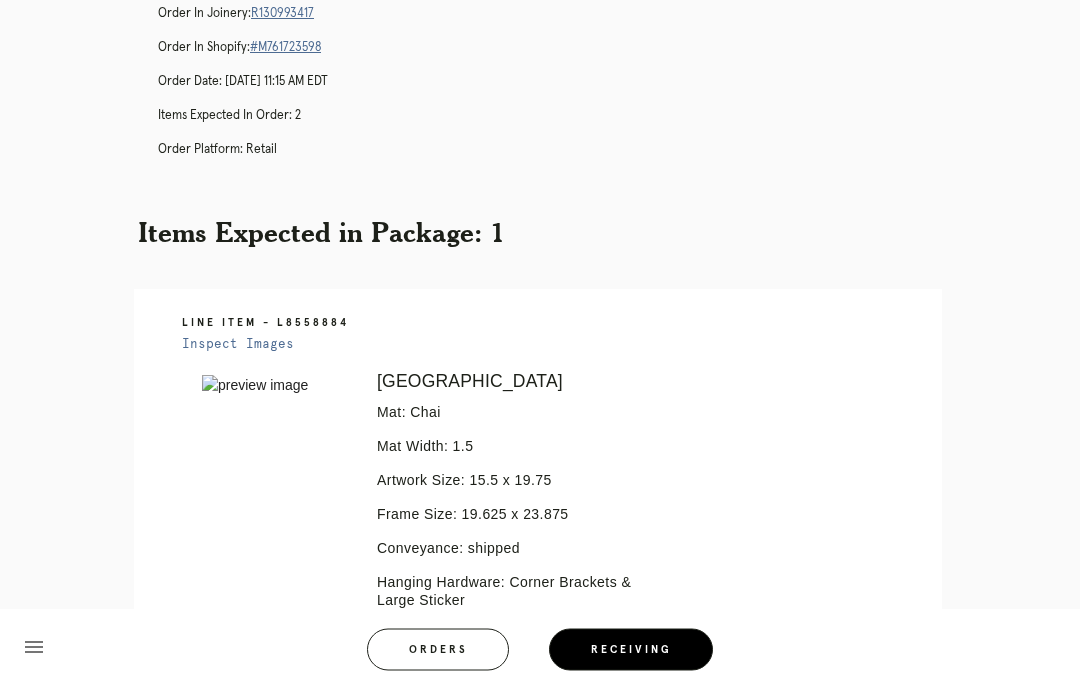 scroll, scrollTop: 0, scrollLeft: 0, axis: both 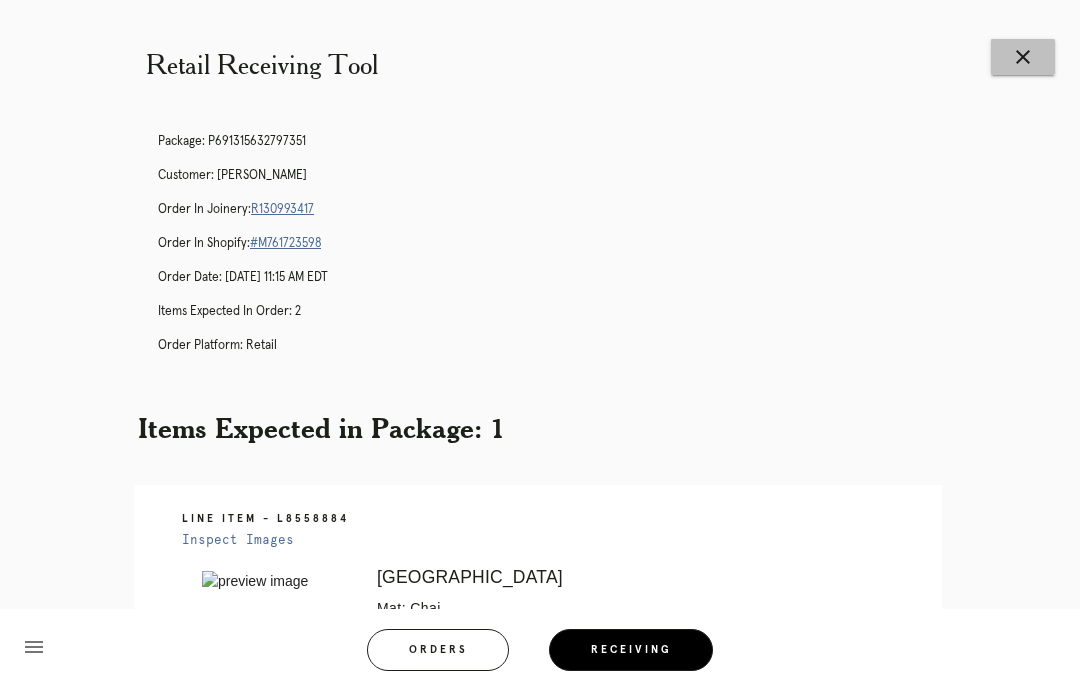 click on "close" at bounding box center [1023, 57] 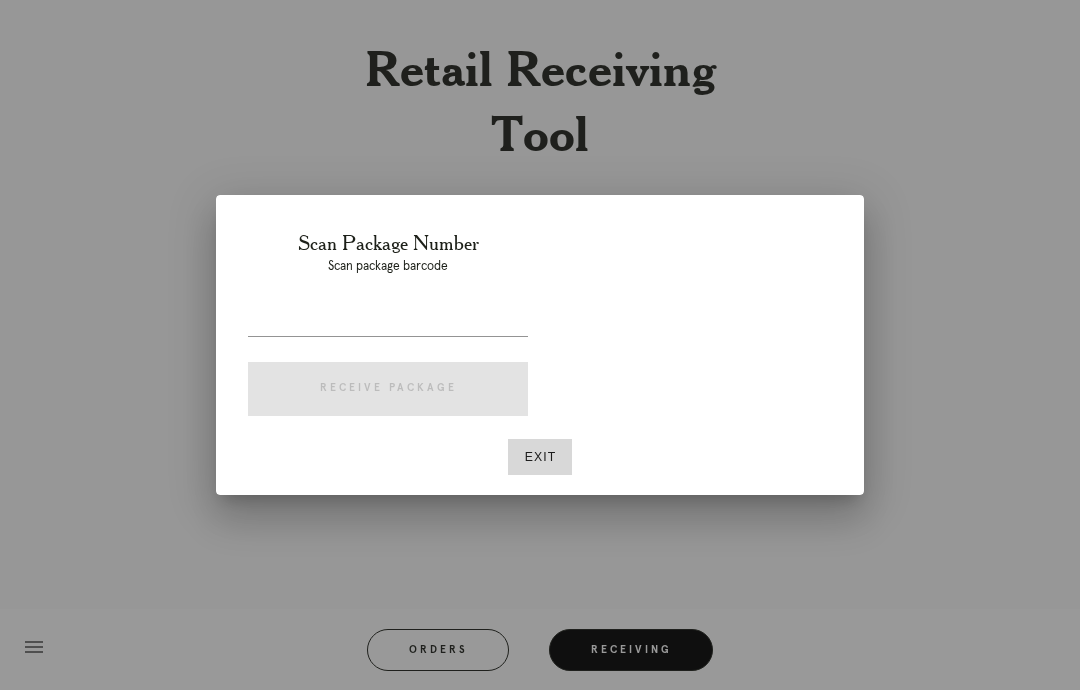 scroll, scrollTop: 0, scrollLeft: 0, axis: both 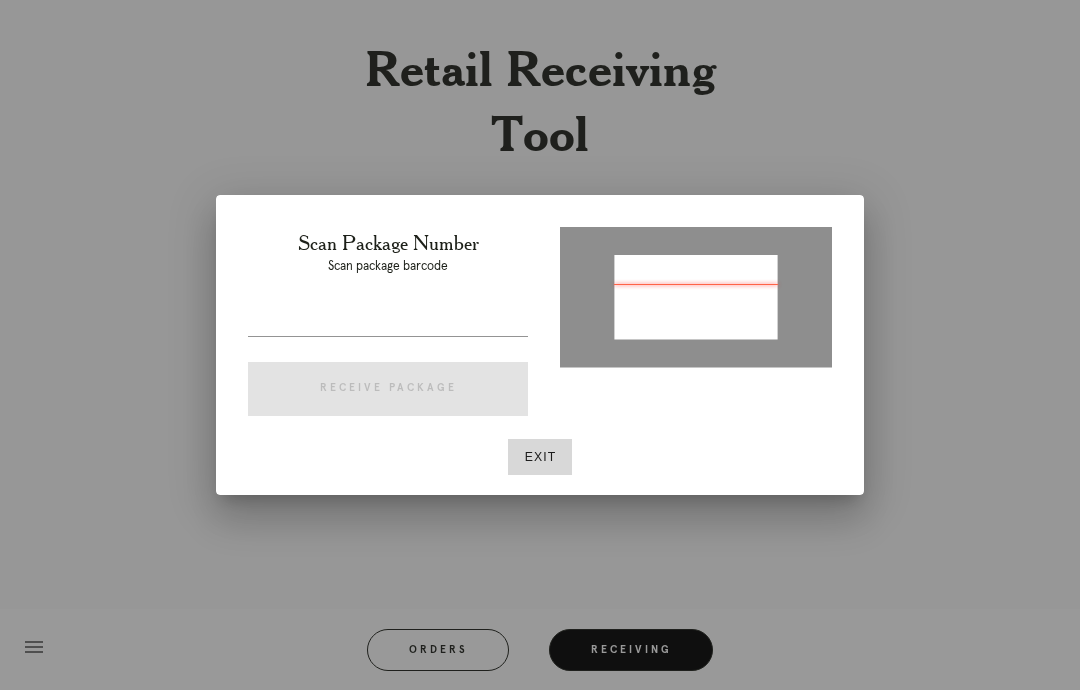 type on "P904680006839730" 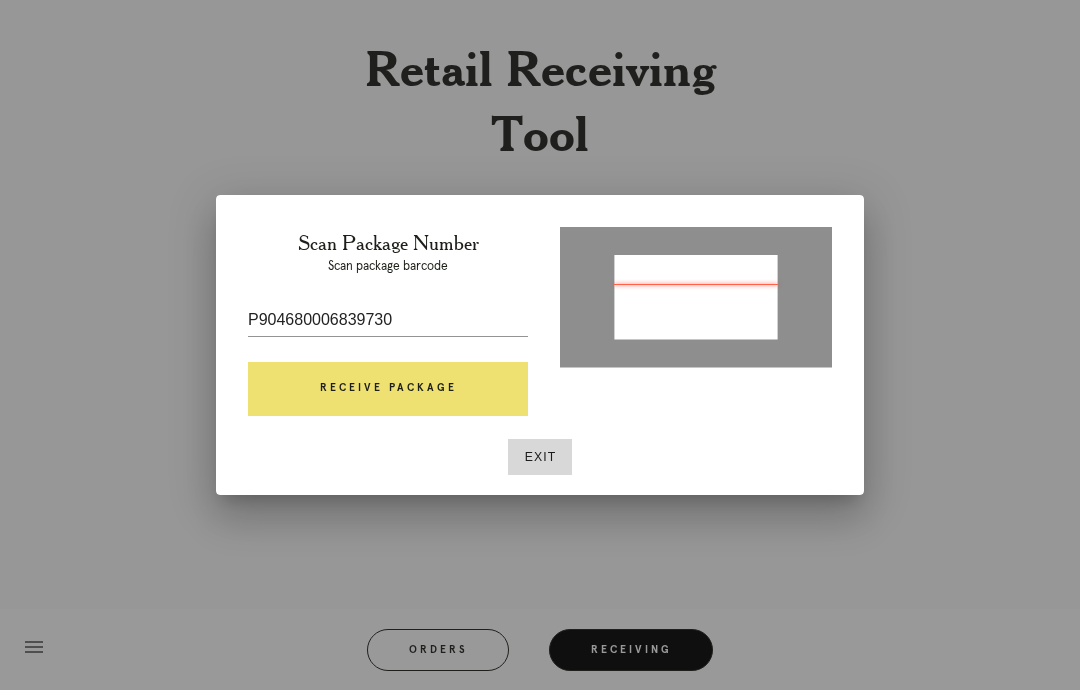 click on "Receive Package" at bounding box center (388, 389) 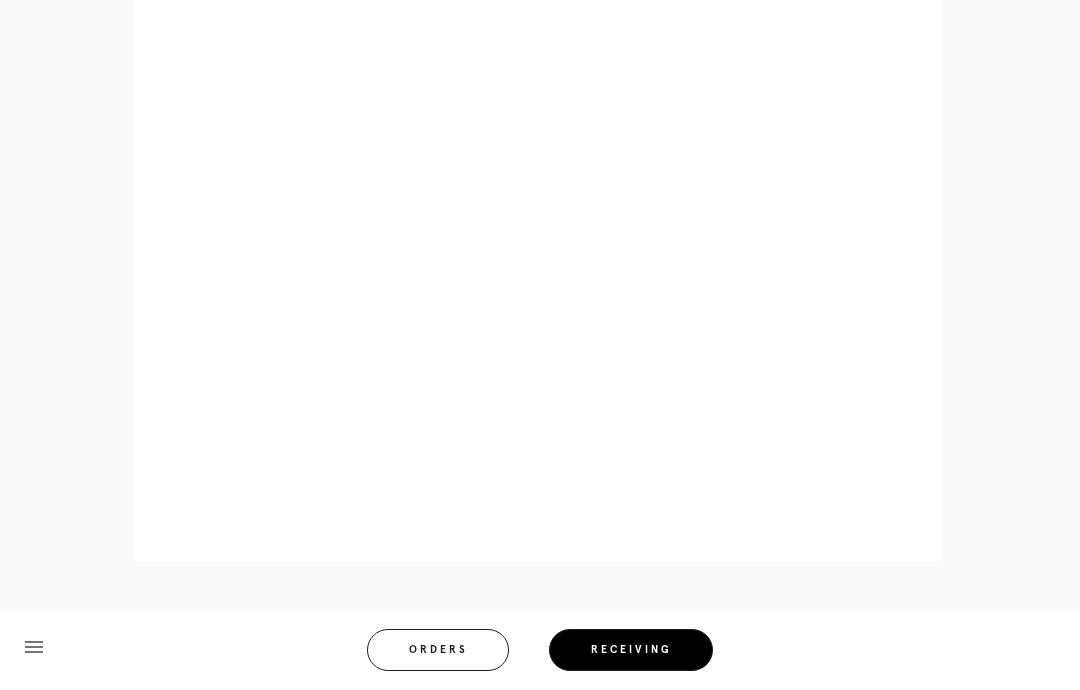 scroll, scrollTop: 947, scrollLeft: 0, axis: vertical 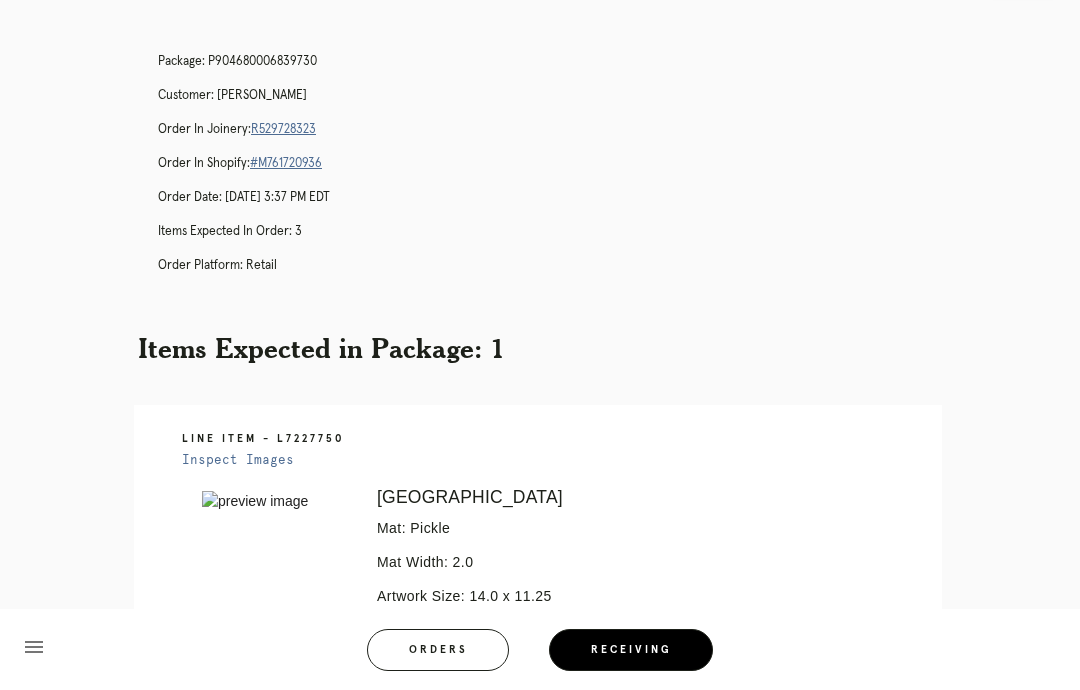 click on "Orders" at bounding box center [438, 650] 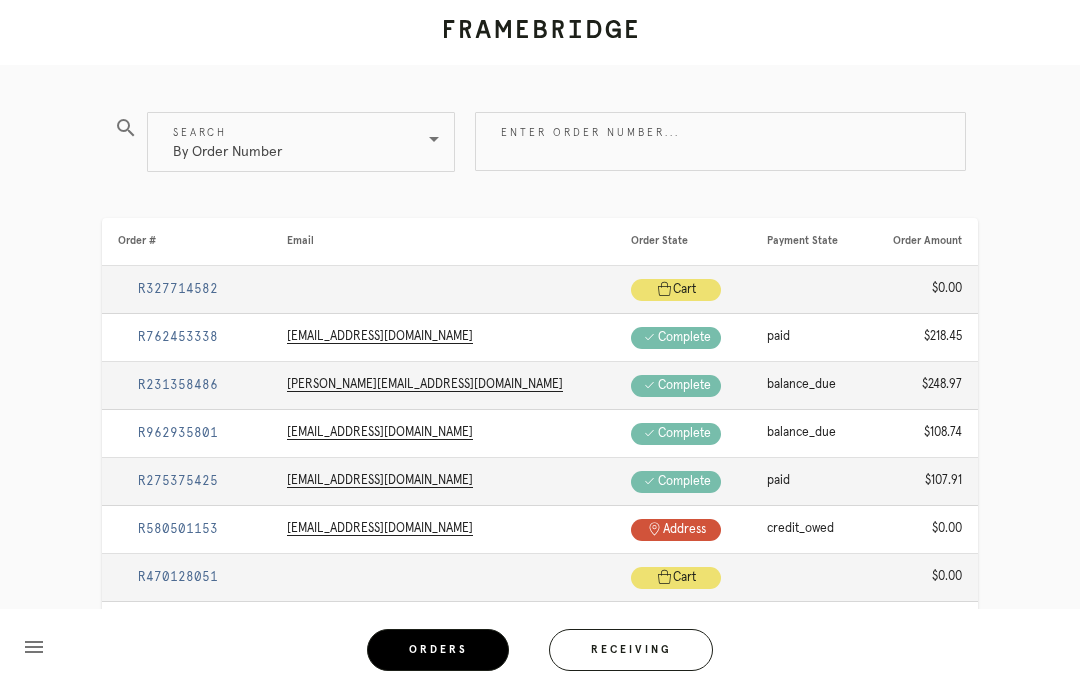 click on "Enter order number..." at bounding box center (720, 141) 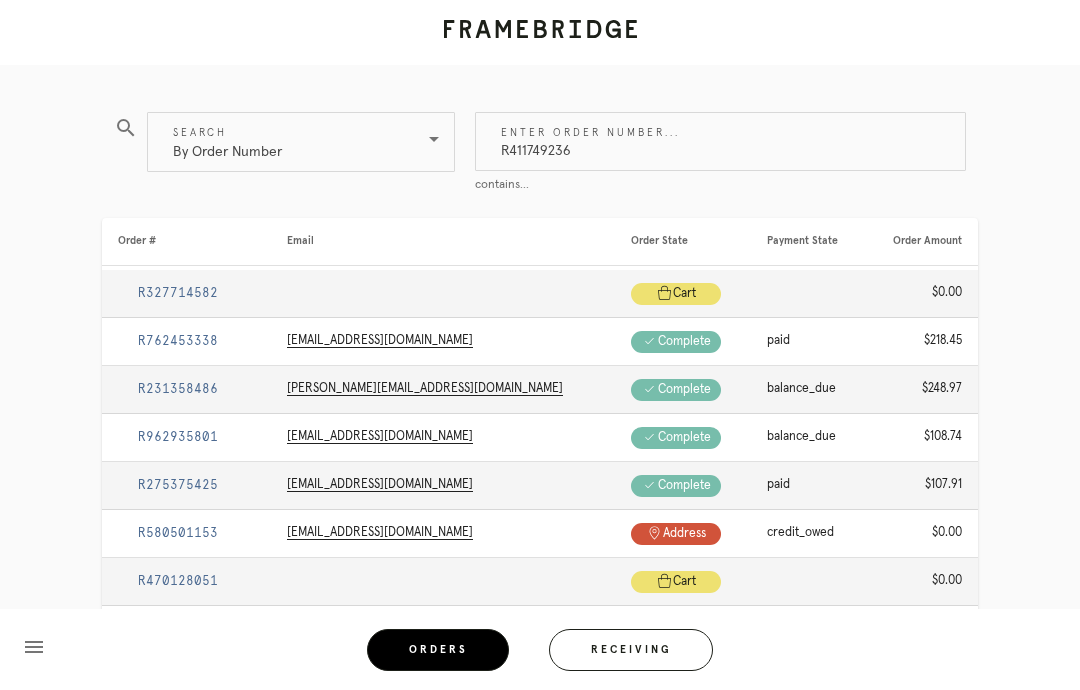 type on "R411749236" 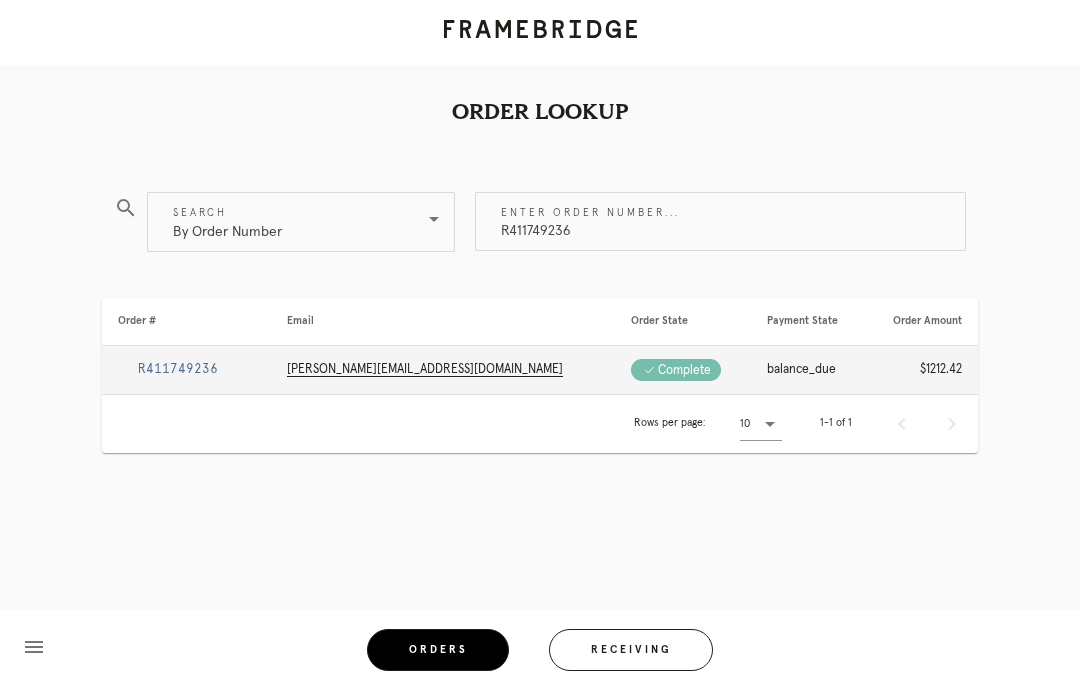 click on "R411749236" at bounding box center [178, 369] 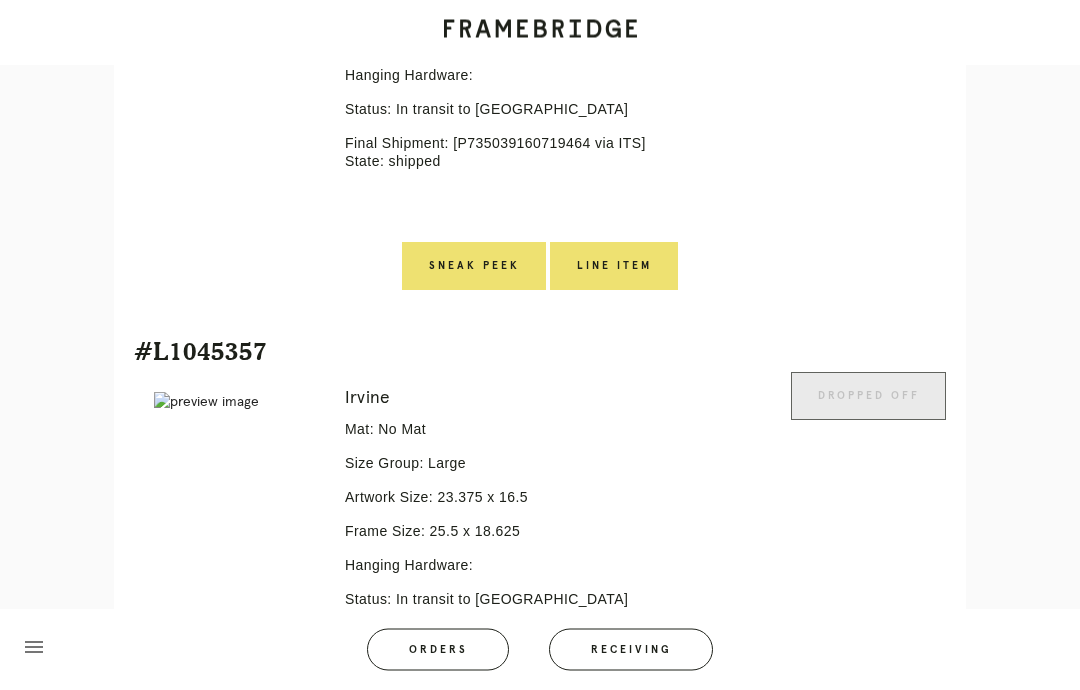 scroll, scrollTop: 713, scrollLeft: 0, axis: vertical 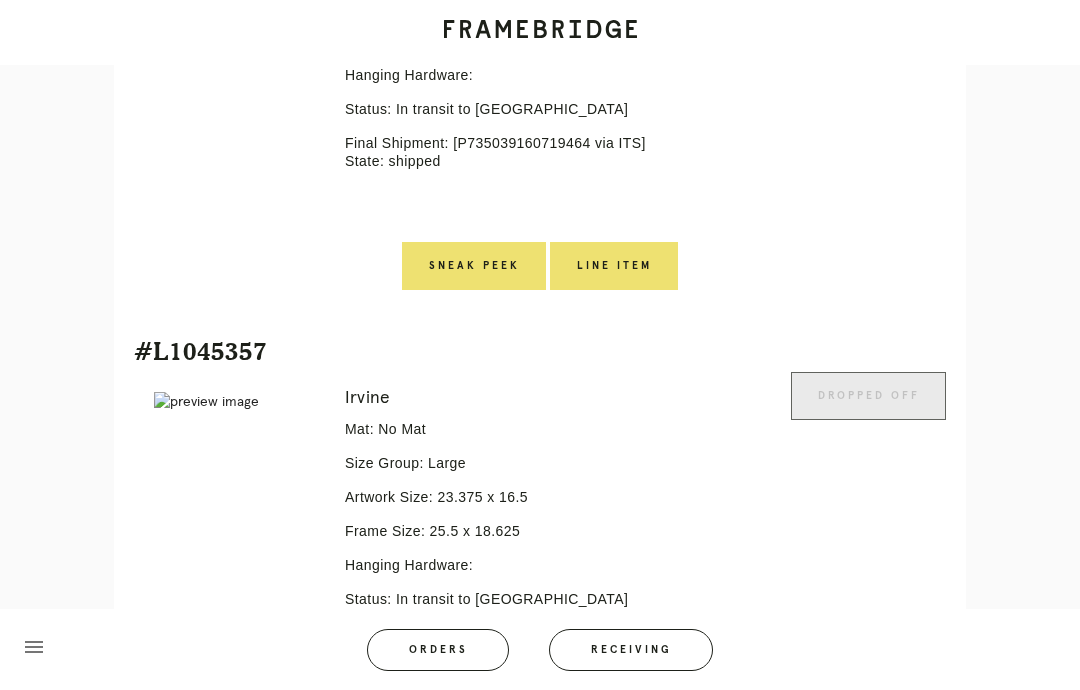 click on "Receiving" at bounding box center (631, 650) 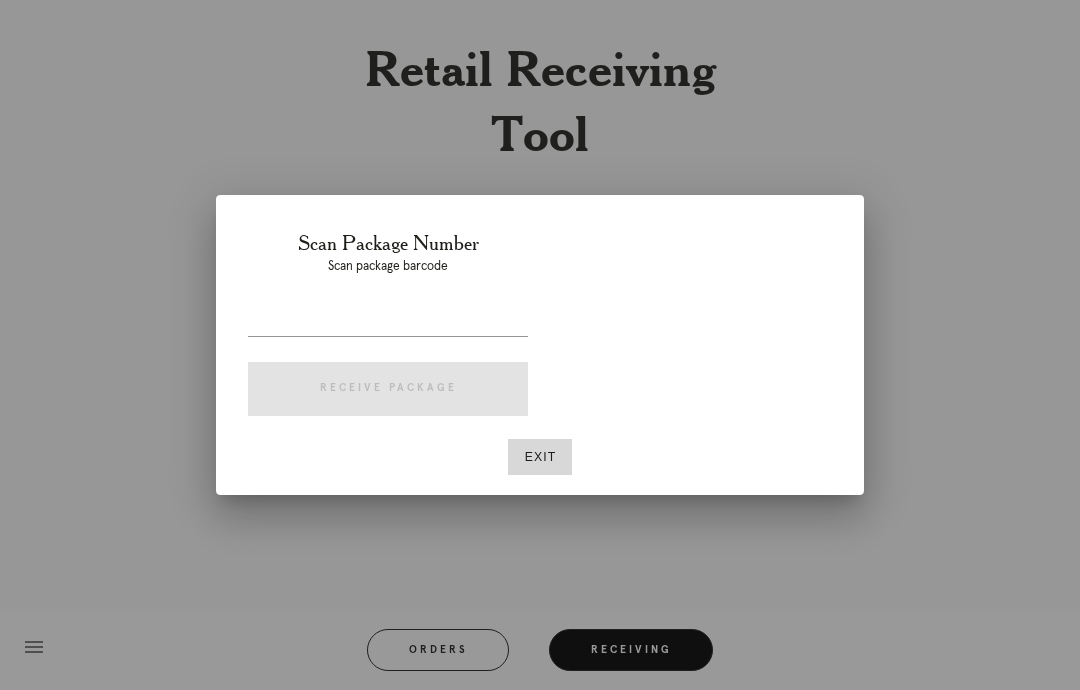 click on "Exit" at bounding box center [540, 457] 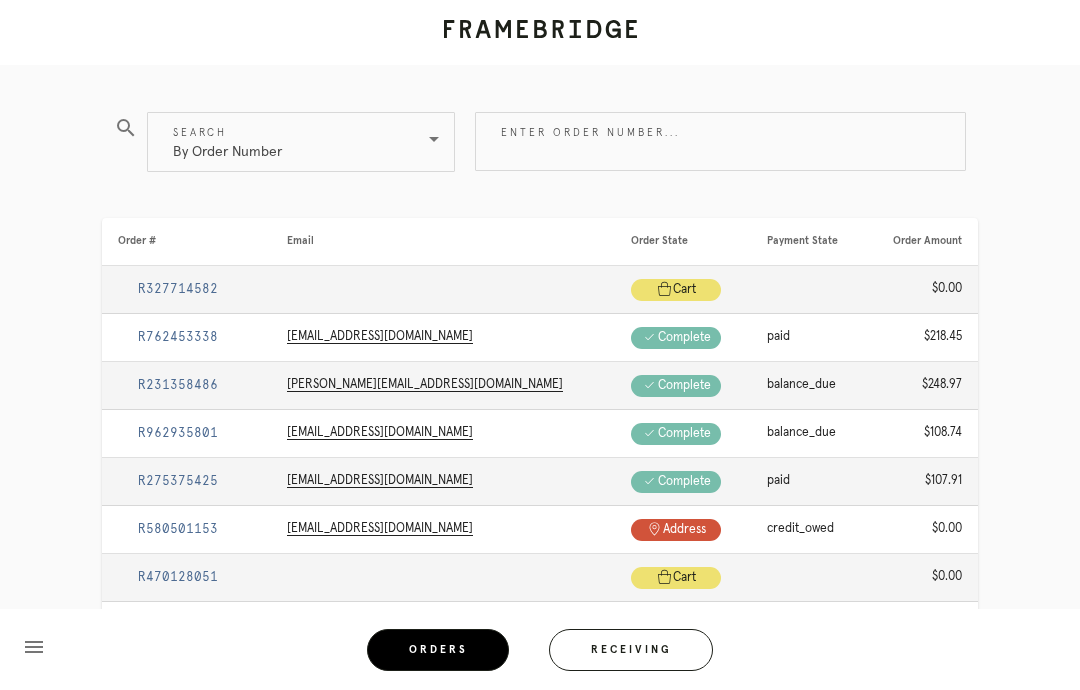 click on "Orders" at bounding box center (438, 650) 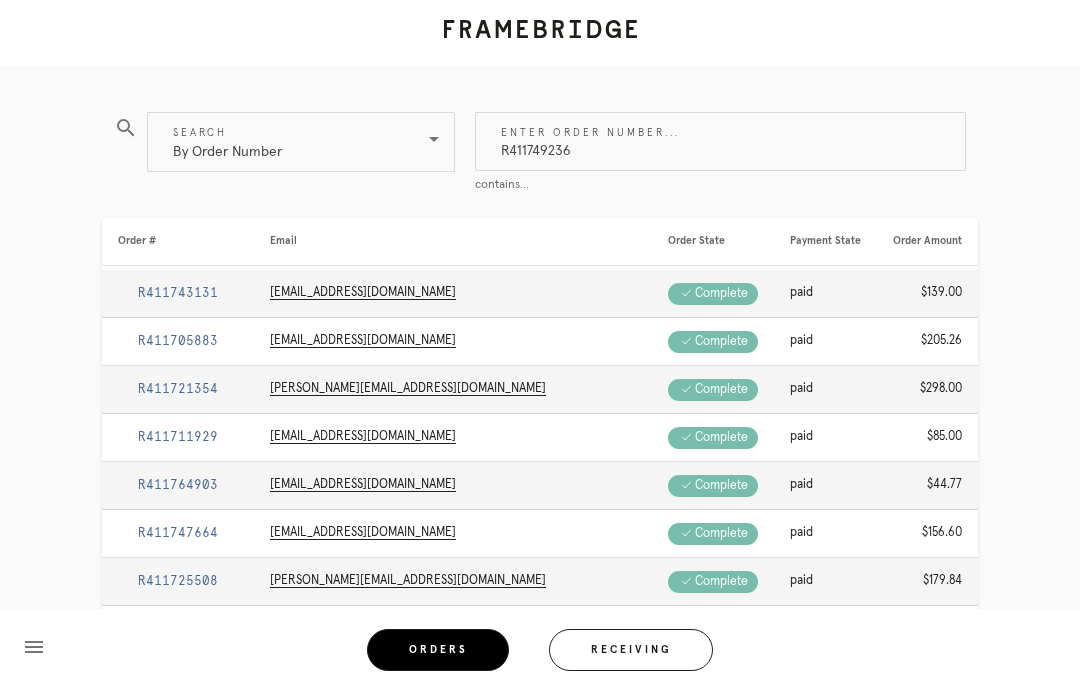 type on "R411749236" 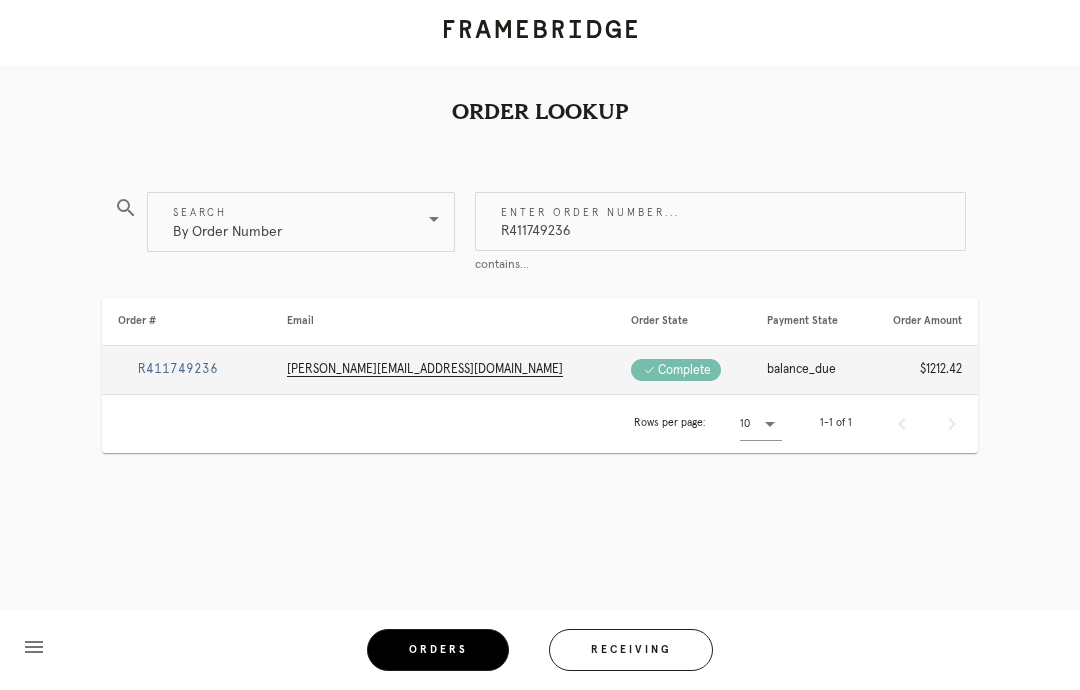 click on "R411749236" at bounding box center (178, 369) 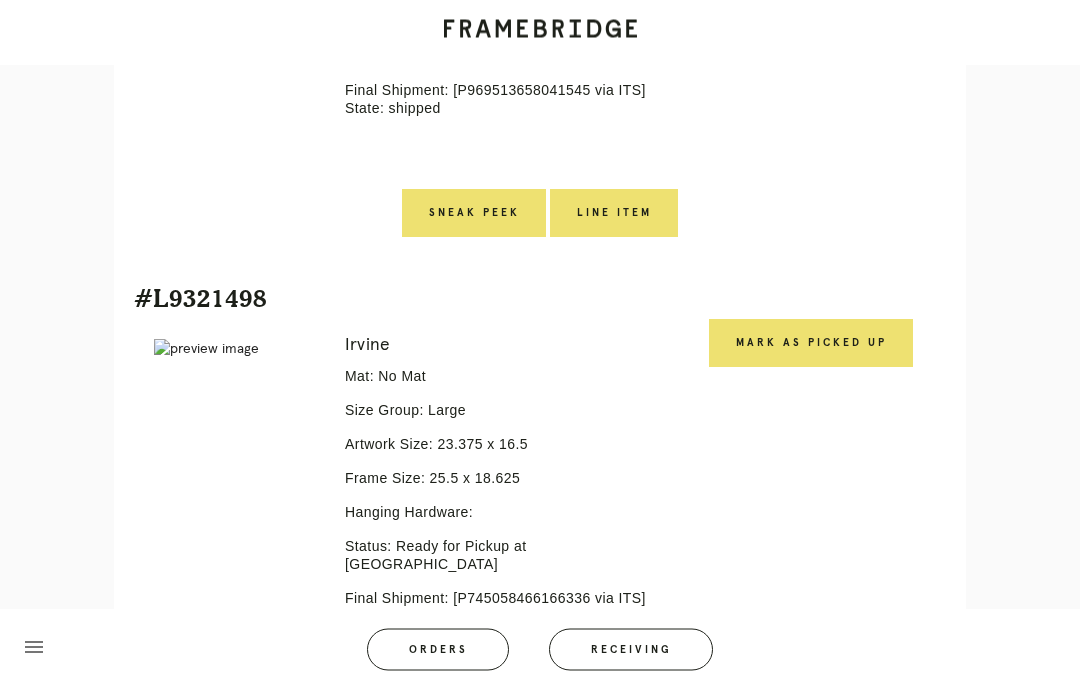 scroll, scrollTop: 1256, scrollLeft: 0, axis: vertical 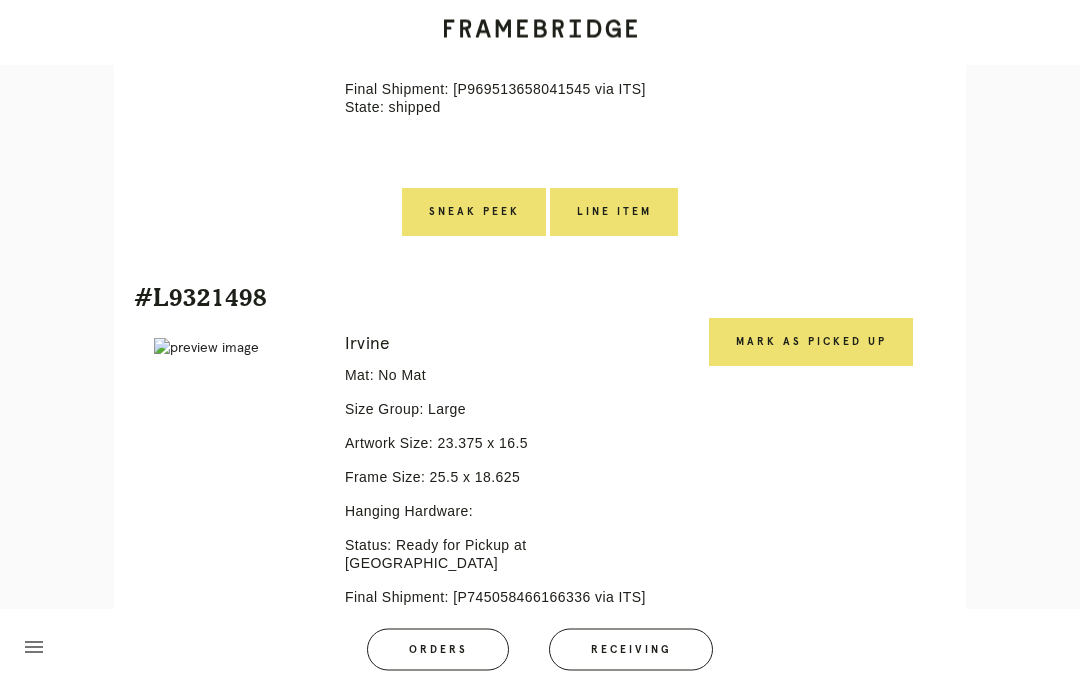 click on "Mark as Picked Up" at bounding box center [811, 343] 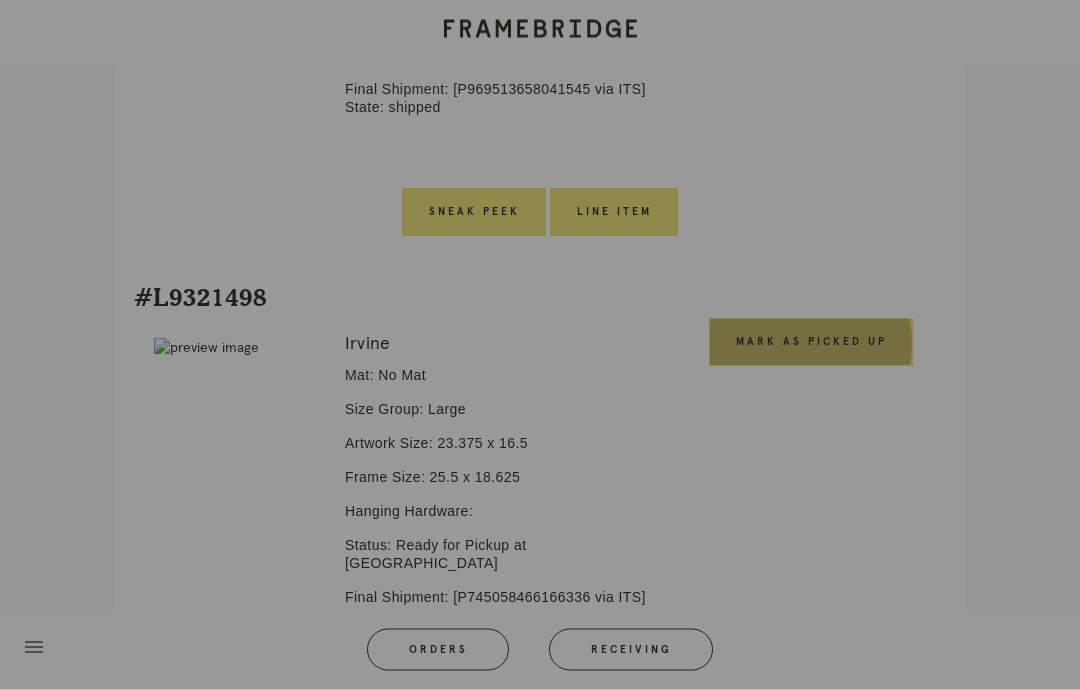 scroll, scrollTop: 1257, scrollLeft: 0, axis: vertical 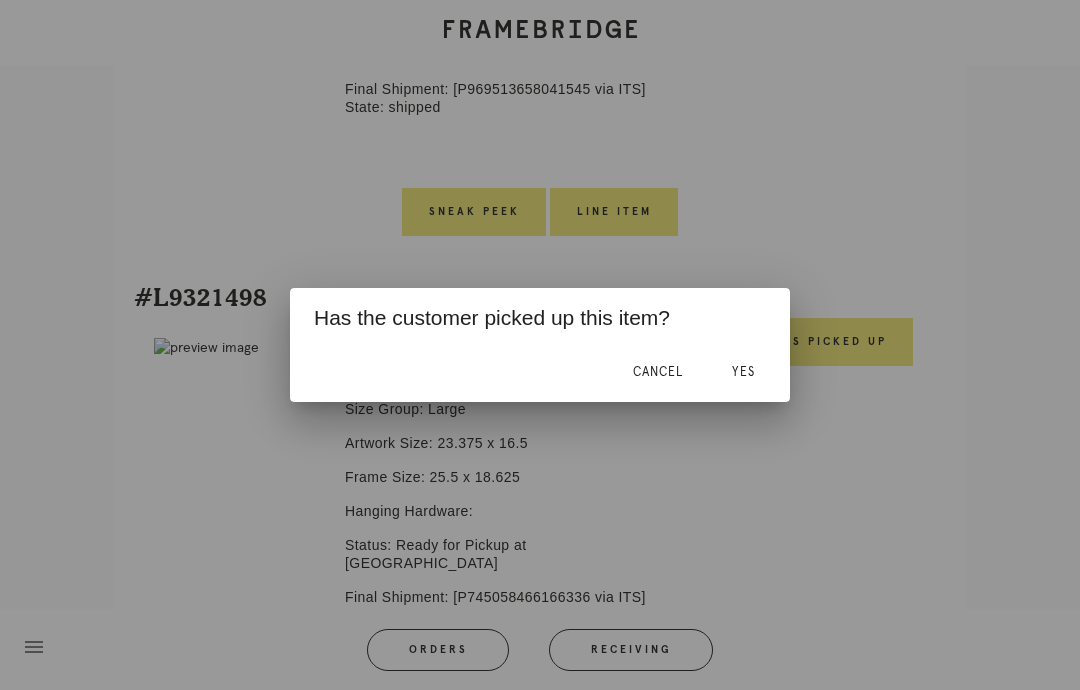 click on "Yes" at bounding box center [743, 372] 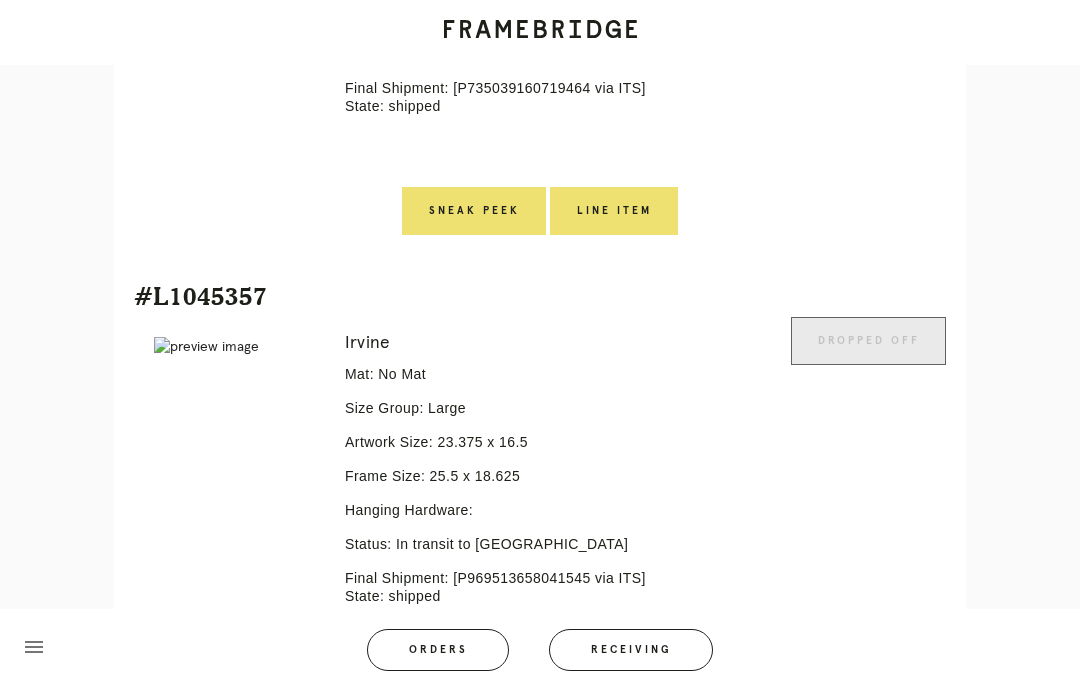 scroll, scrollTop: 766, scrollLeft: 0, axis: vertical 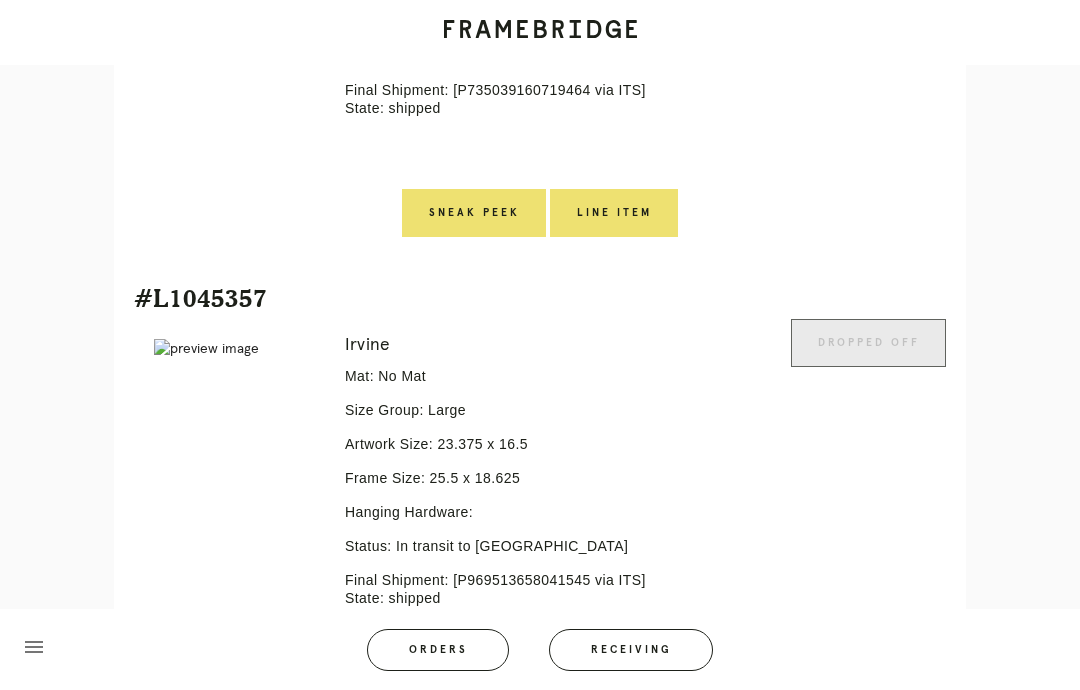 click on "Receiving" at bounding box center (631, 650) 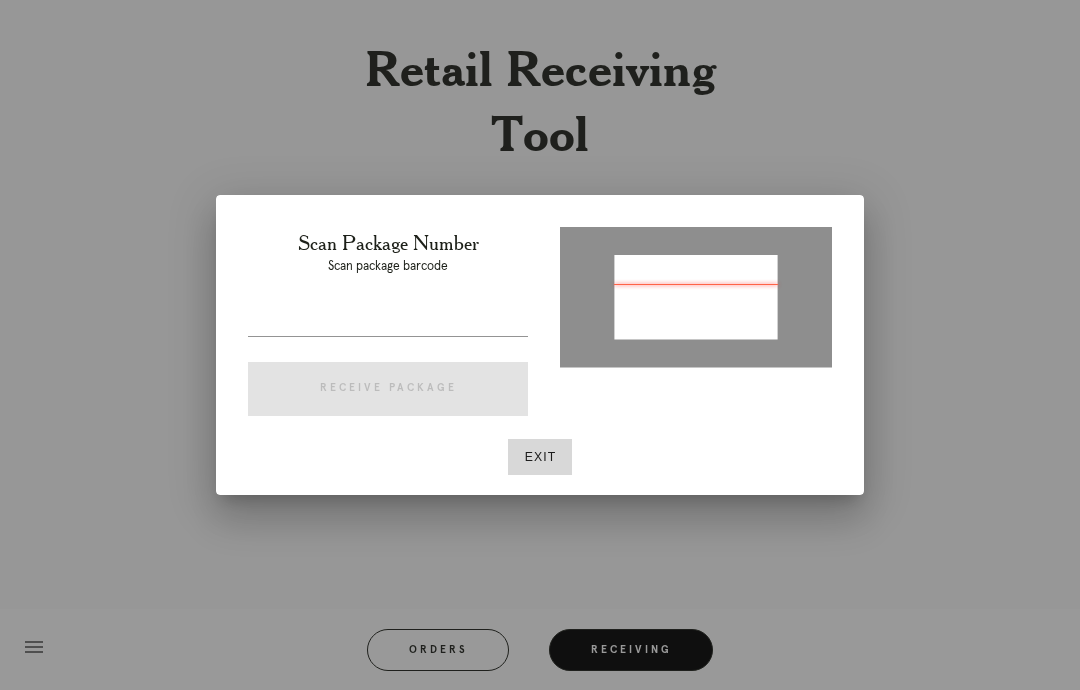 type on "P271068487340972" 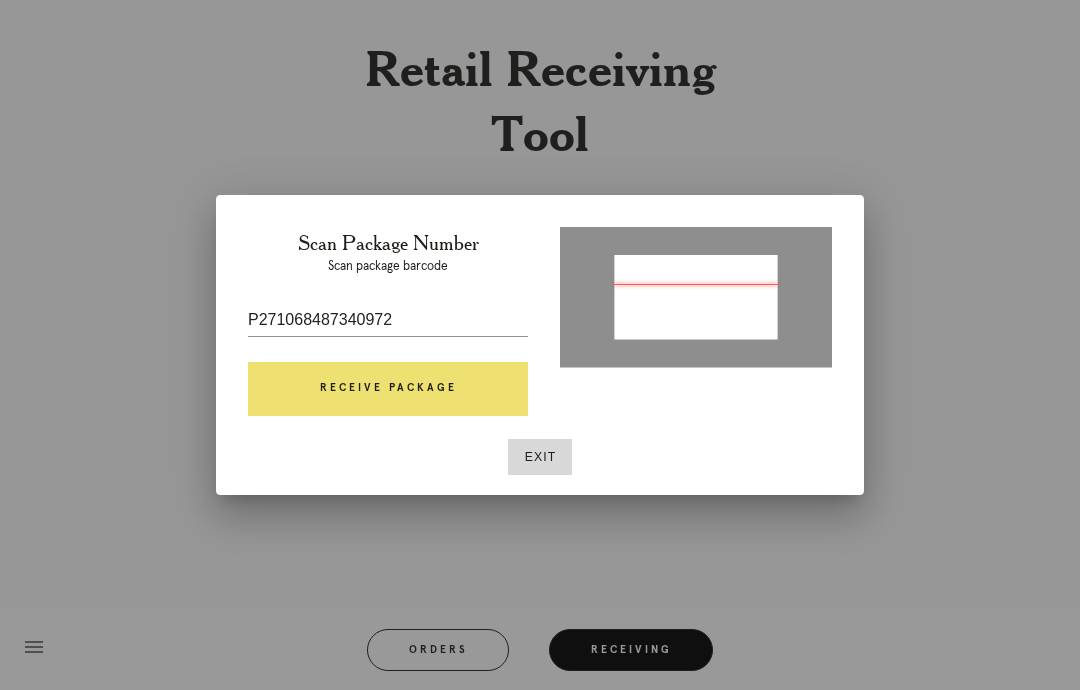 click on "Receive Package" at bounding box center (388, 389) 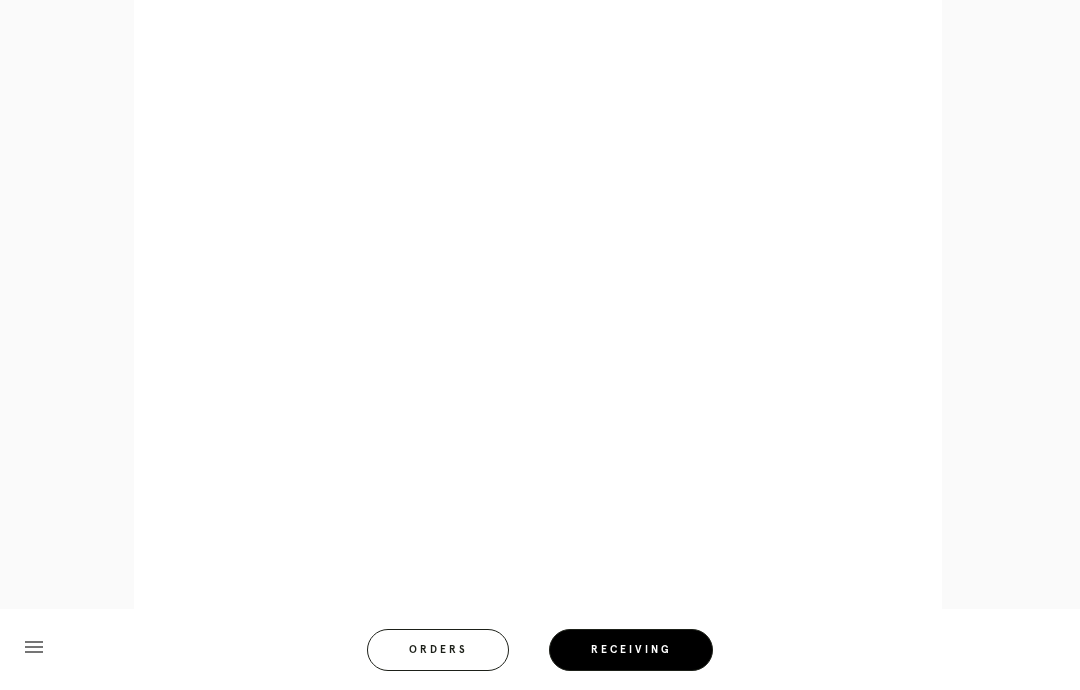 scroll, scrollTop: 991, scrollLeft: 0, axis: vertical 